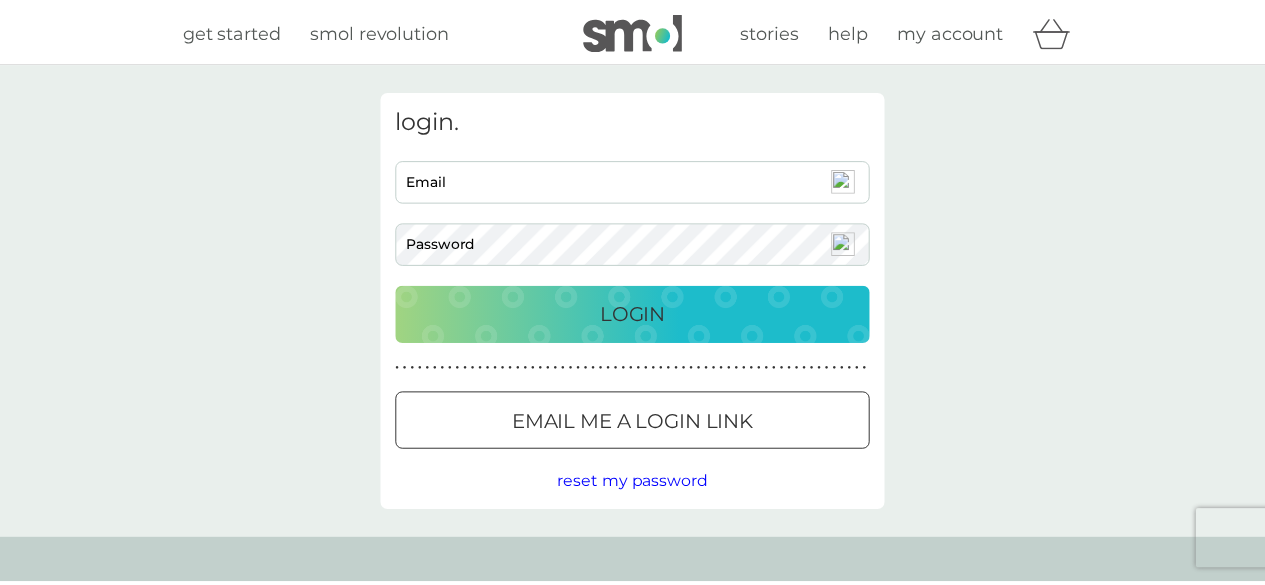 scroll, scrollTop: 0, scrollLeft: 0, axis: both 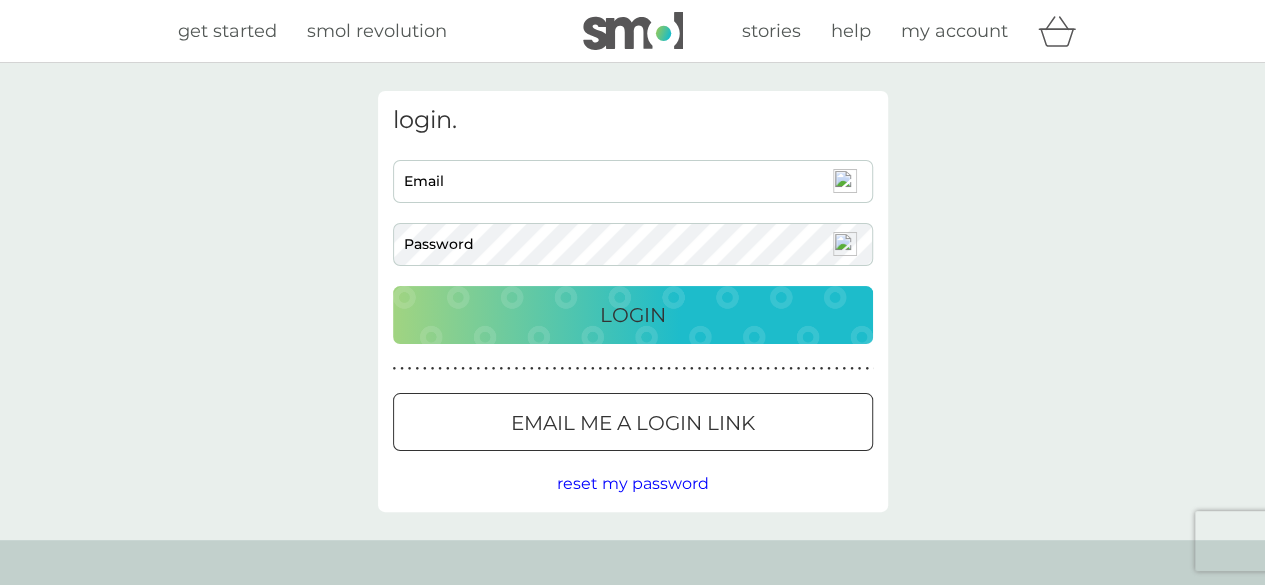 type on "[EMAIL_ADDRESS][DOMAIN_NAME]" 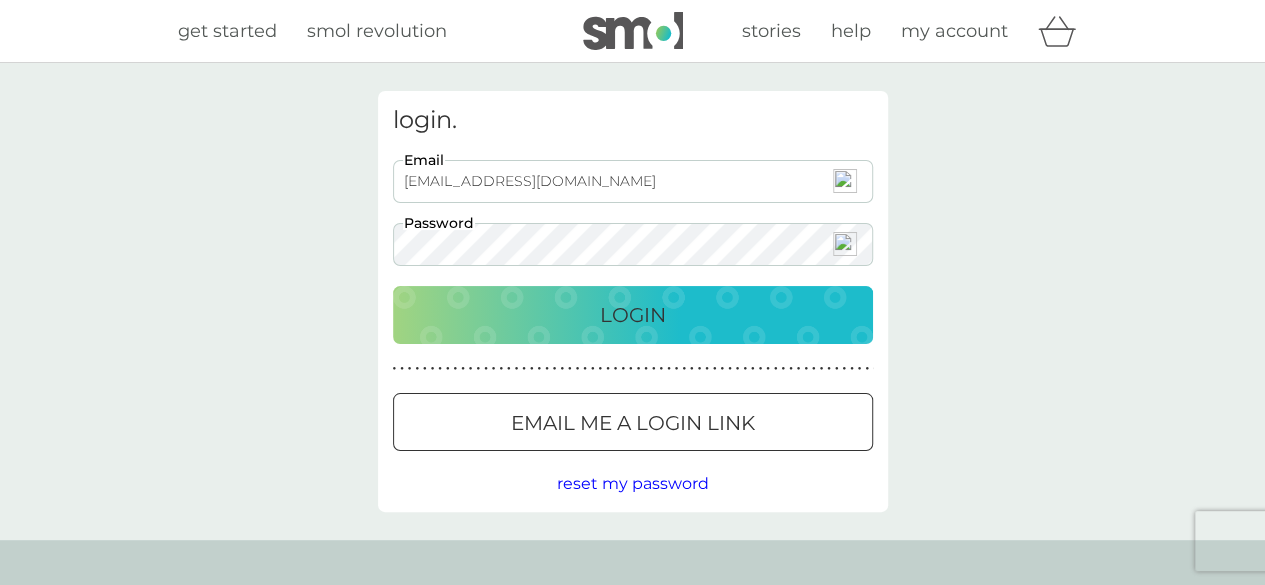 click on "Login" at bounding box center [633, 315] 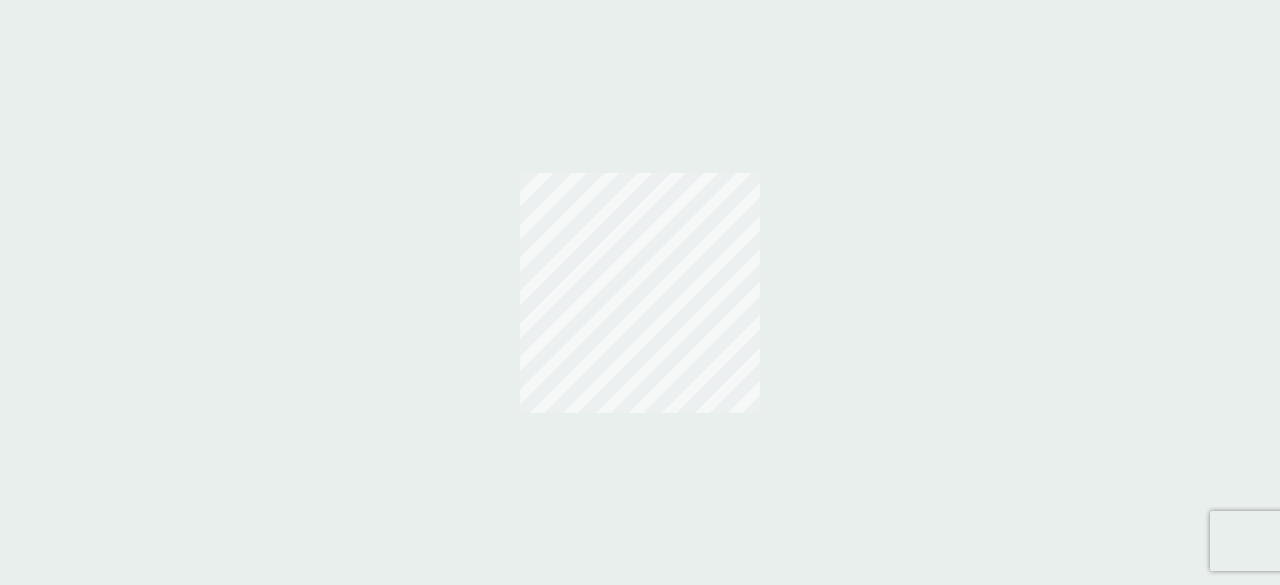 scroll, scrollTop: 0, scrollLeft: 0, axis: both 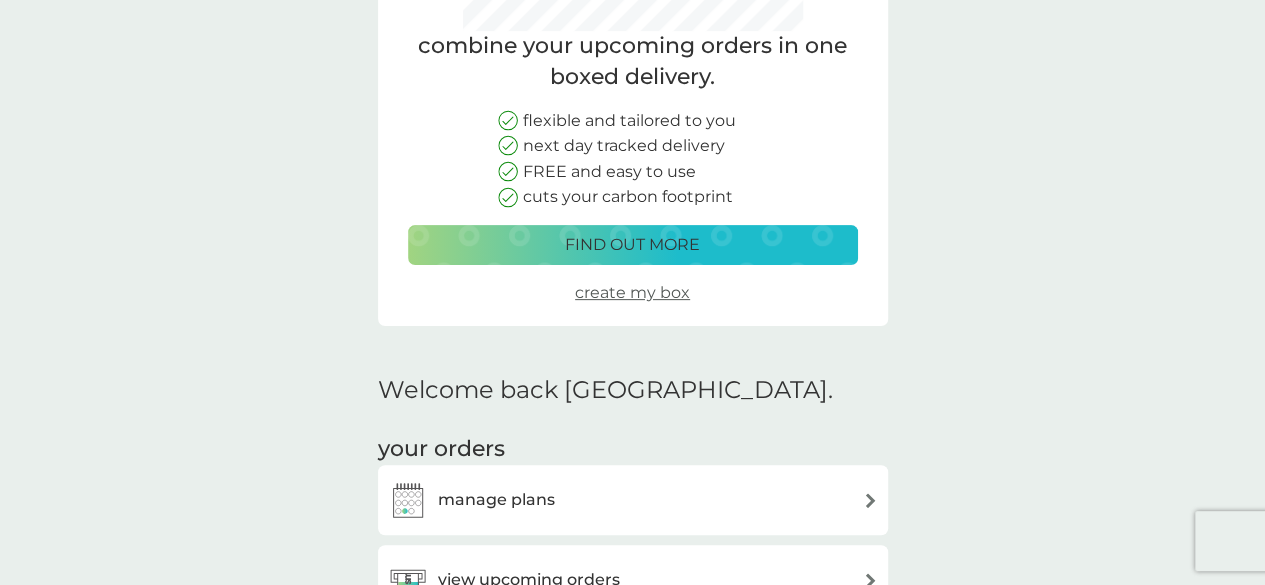 click on "create my box" at bounding box center [632, 292] 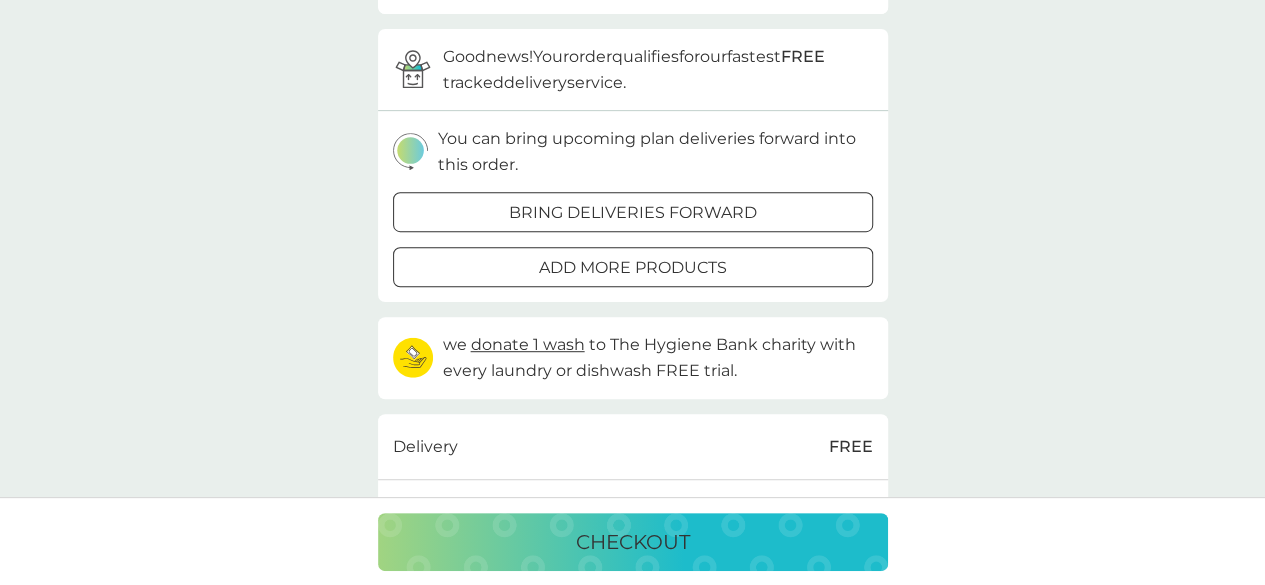 scroll, scrollTop: 0, scrollLeft: 0, axis: both 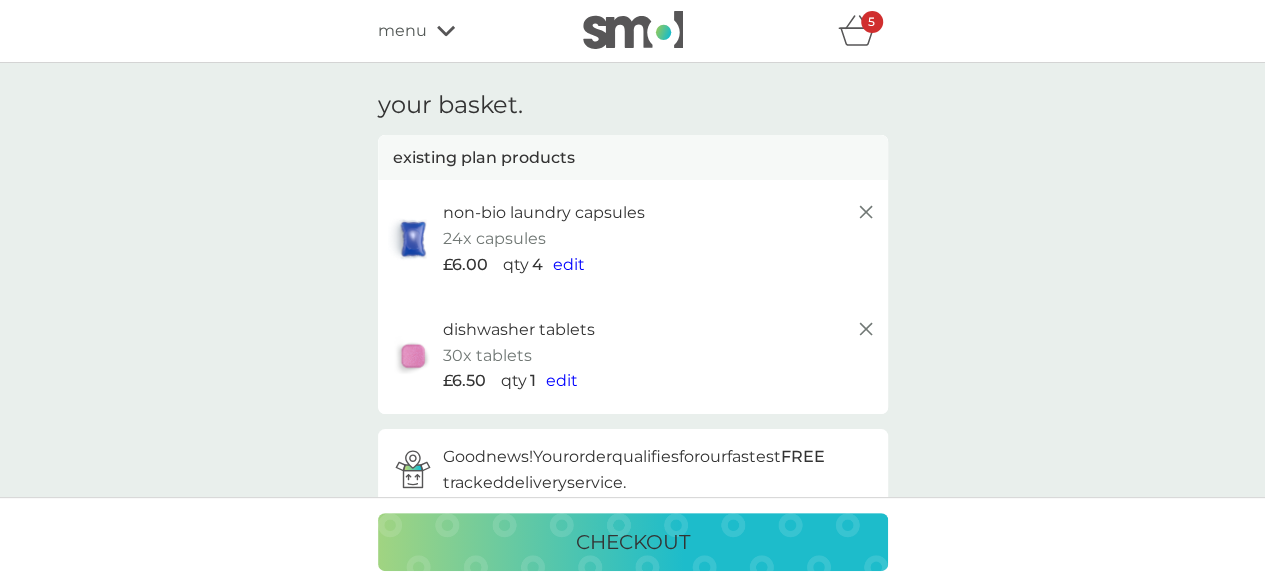 click on "edit" at bounding box center (569, 264) 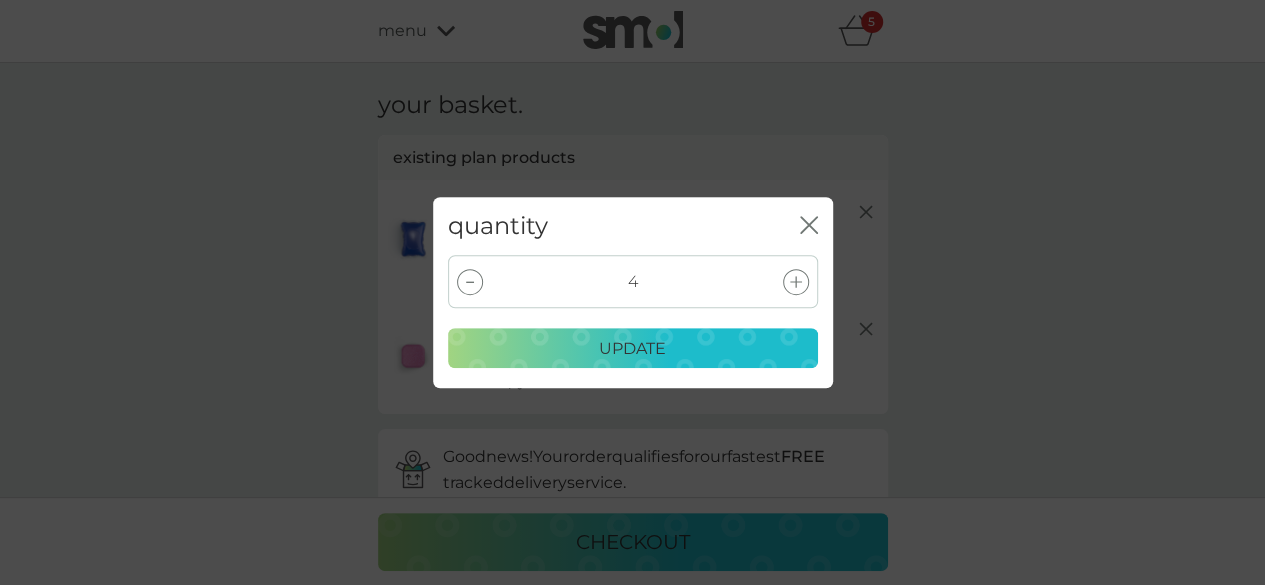 click 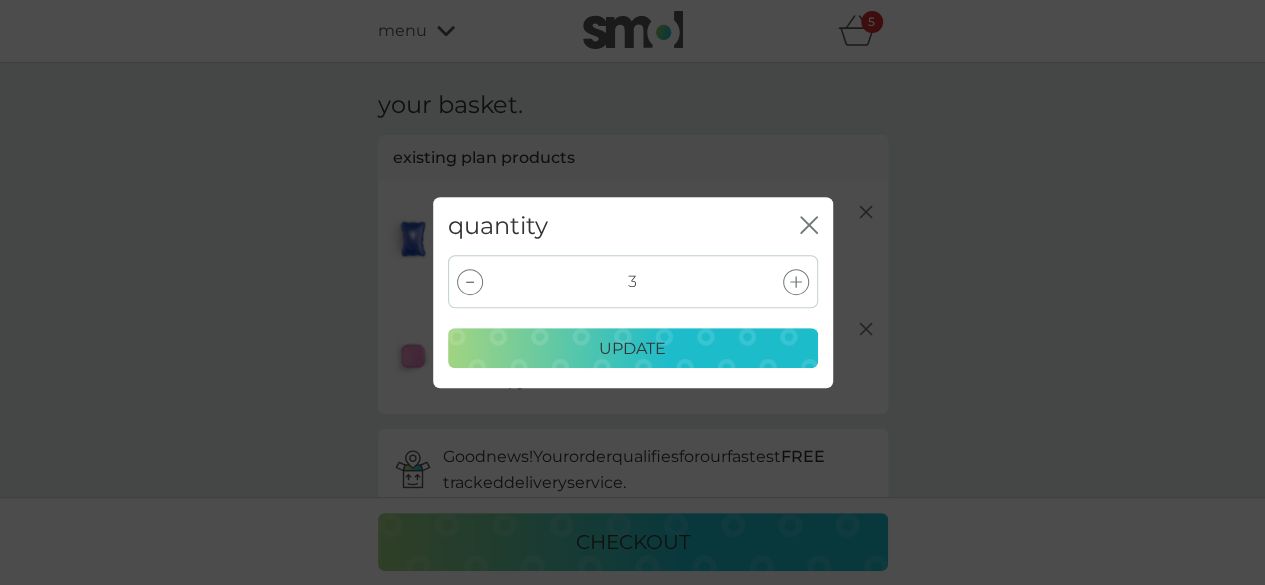 click 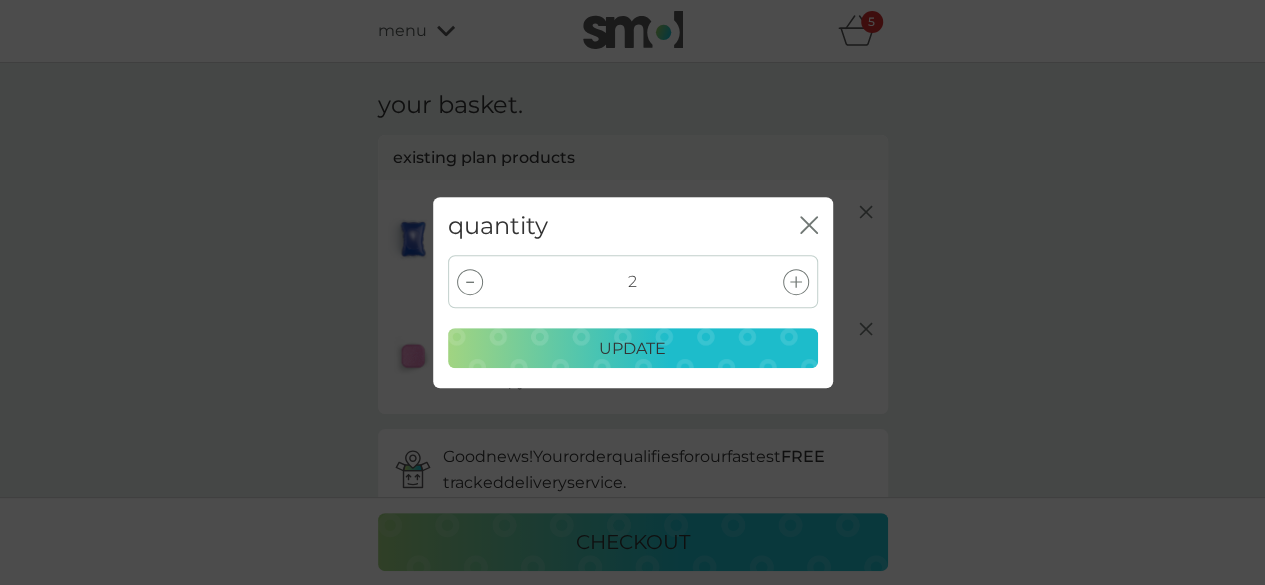 click on "update" at bounding box center [632, 349] 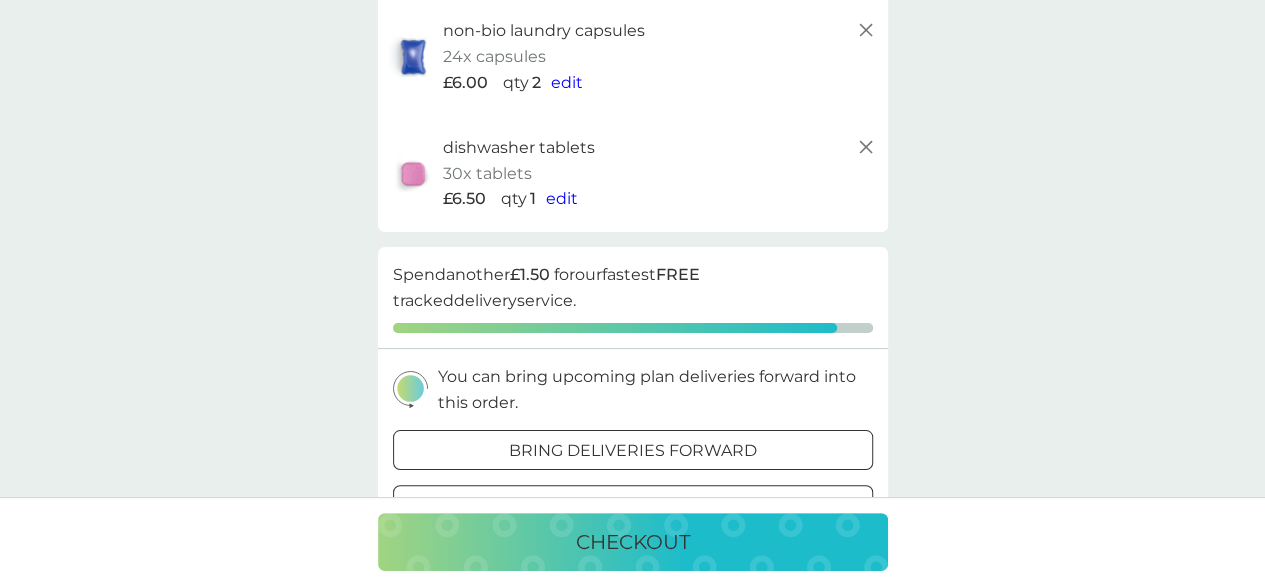 scroll, scrollTop: 200, scrollLeft: 0, axis: vertical 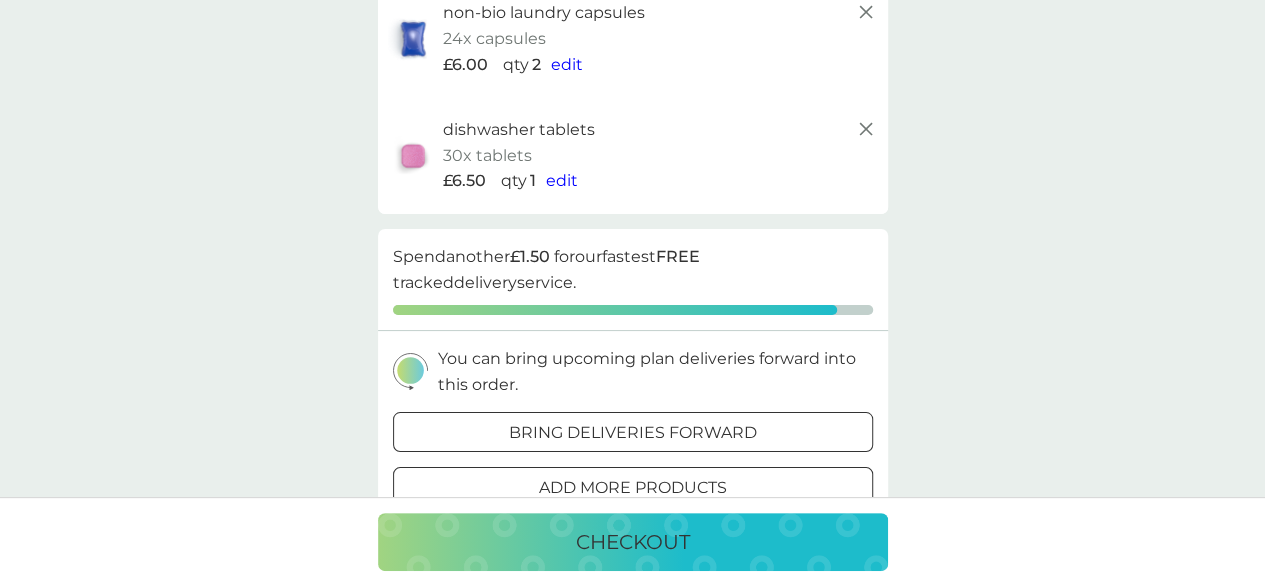 click on "bring deliveries forward" at bounding box center (633, 433) 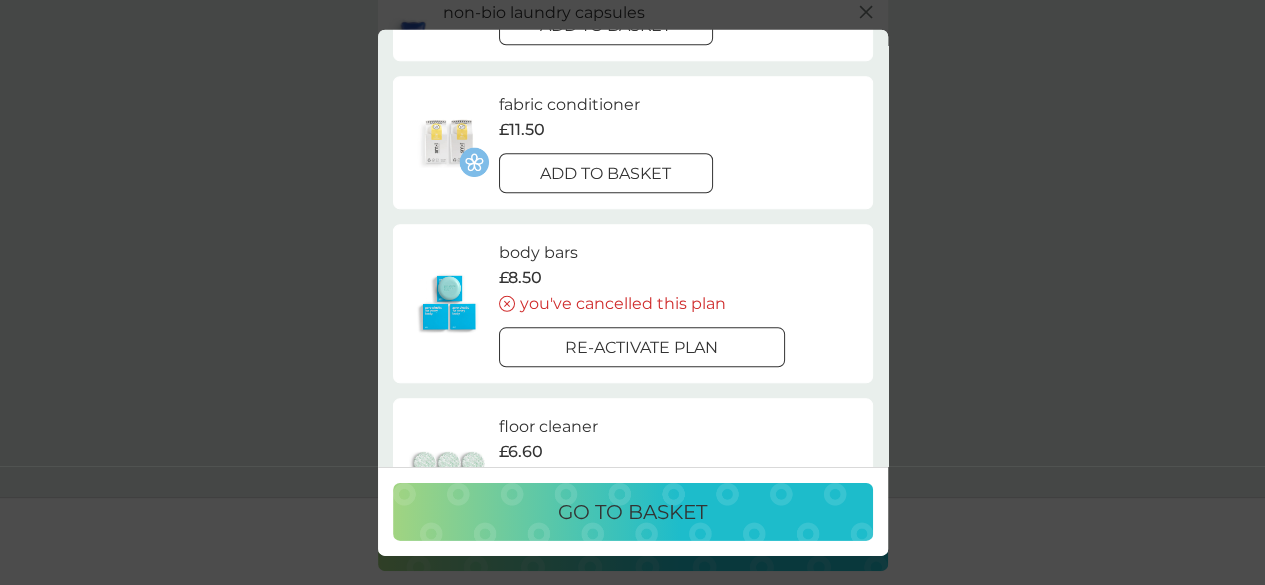 scroll, scrollTop: 1153, scrollLeft: 0, axis: vertical 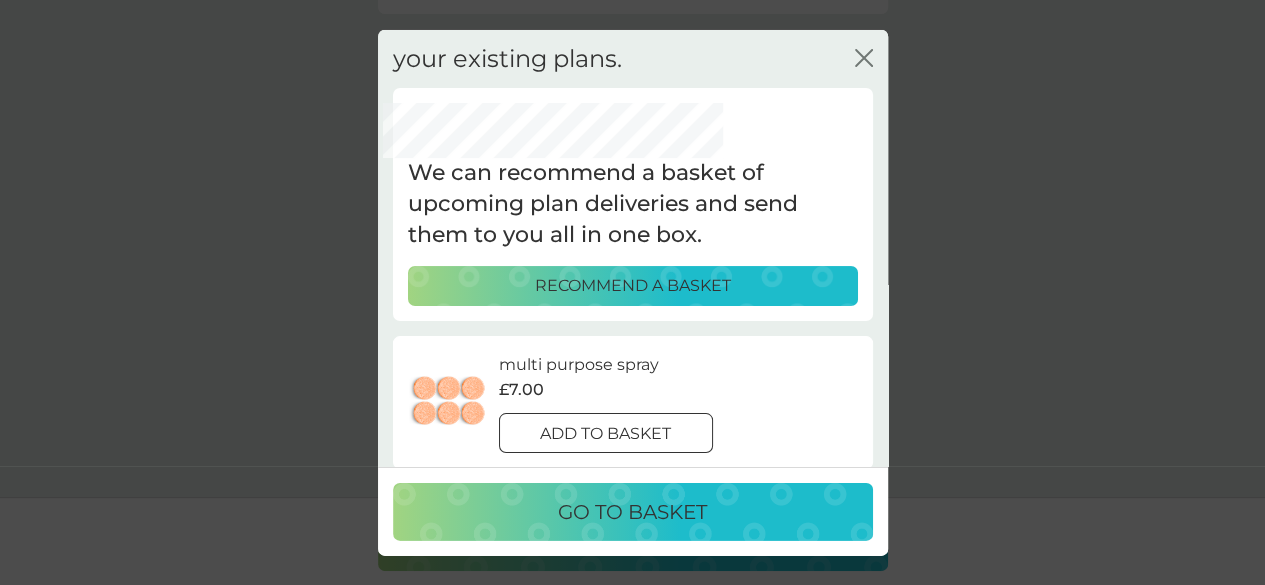 click on "close" 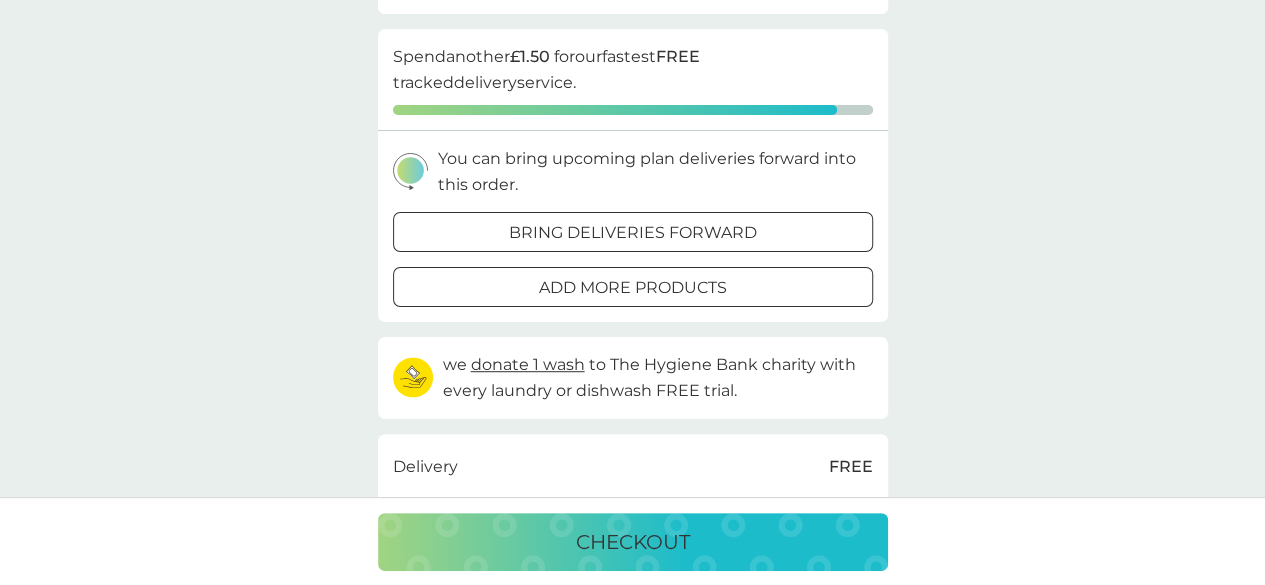 click on "add more products" at bounding box center (633, 288) 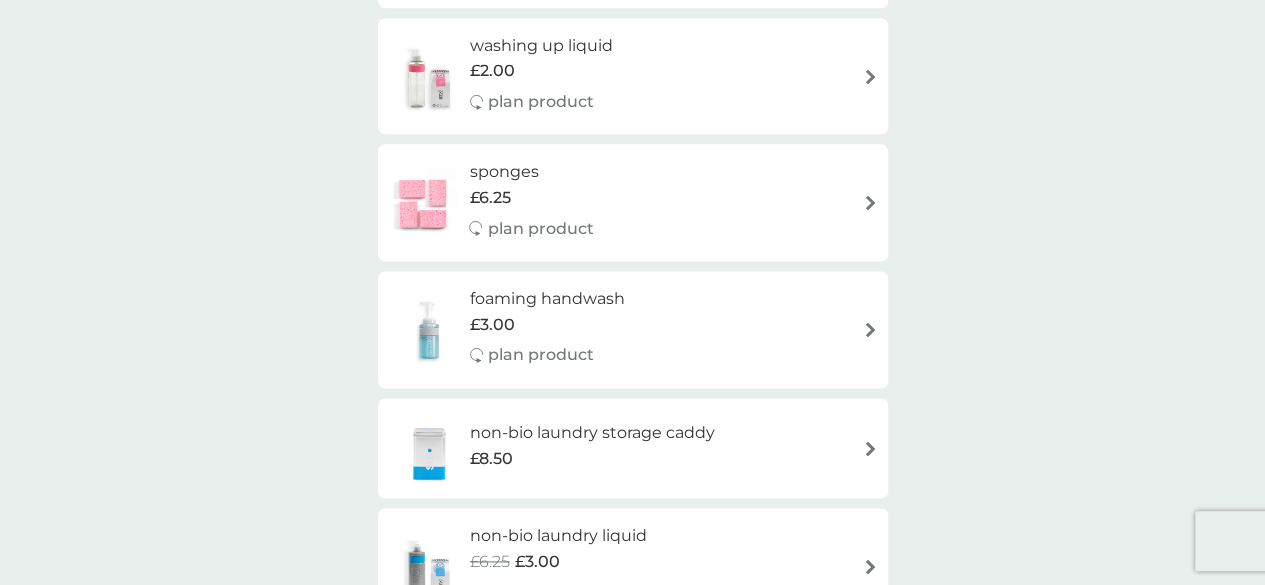 scroll, scrollTop: 1200, scrollLeft: 0, axis: vertical 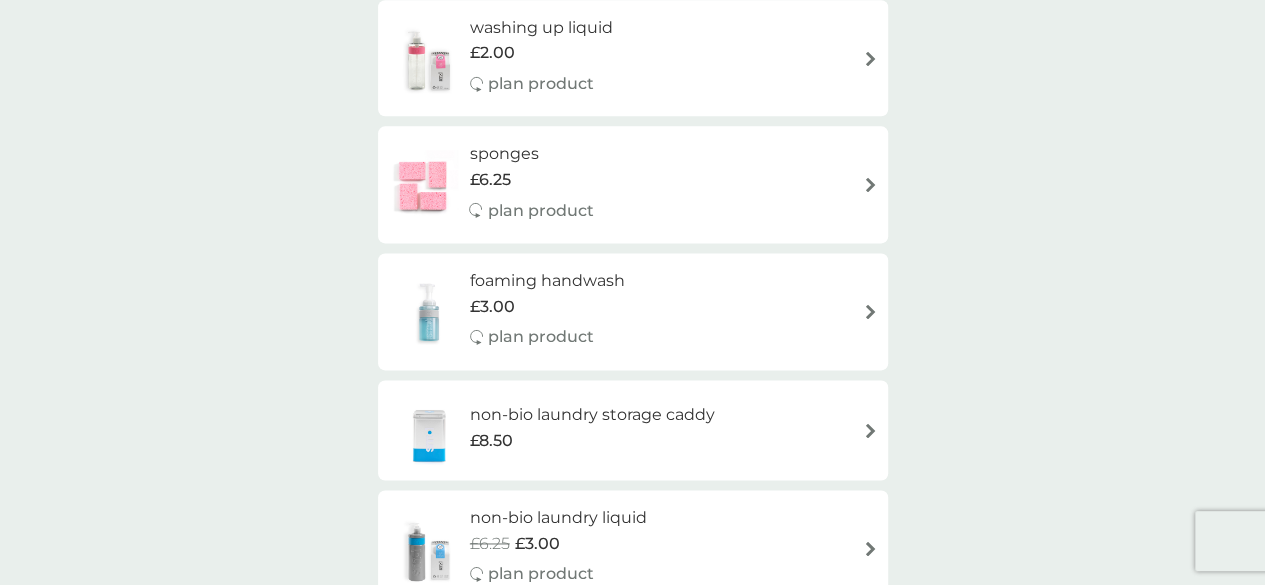 click on "foaming handwash" at bounding box center [547, 281] 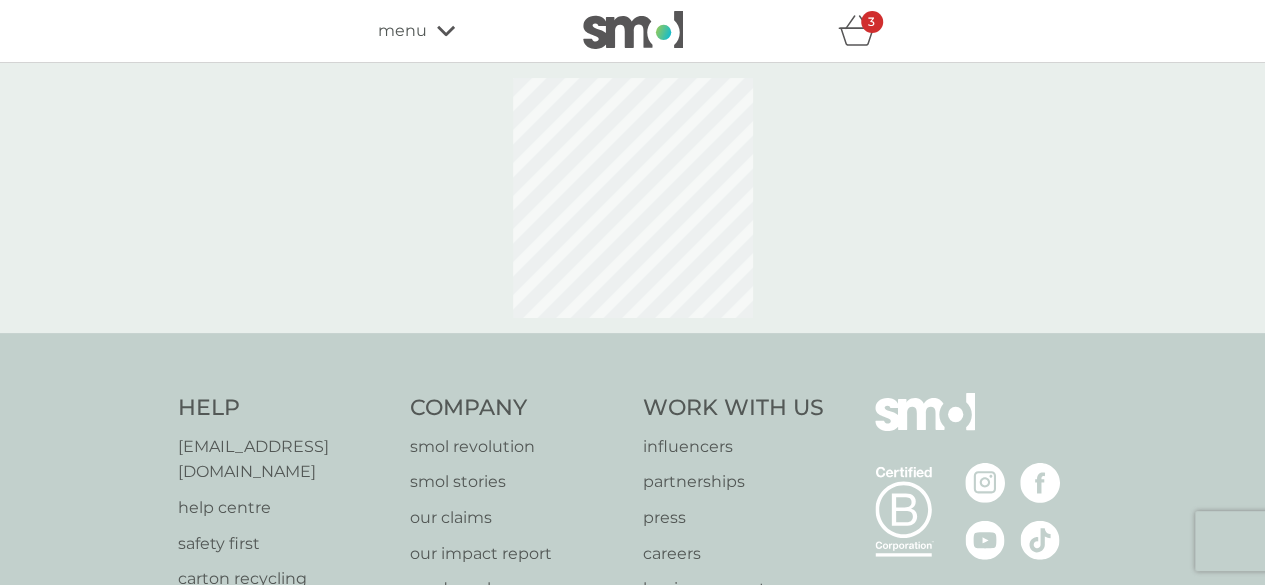select on "119" 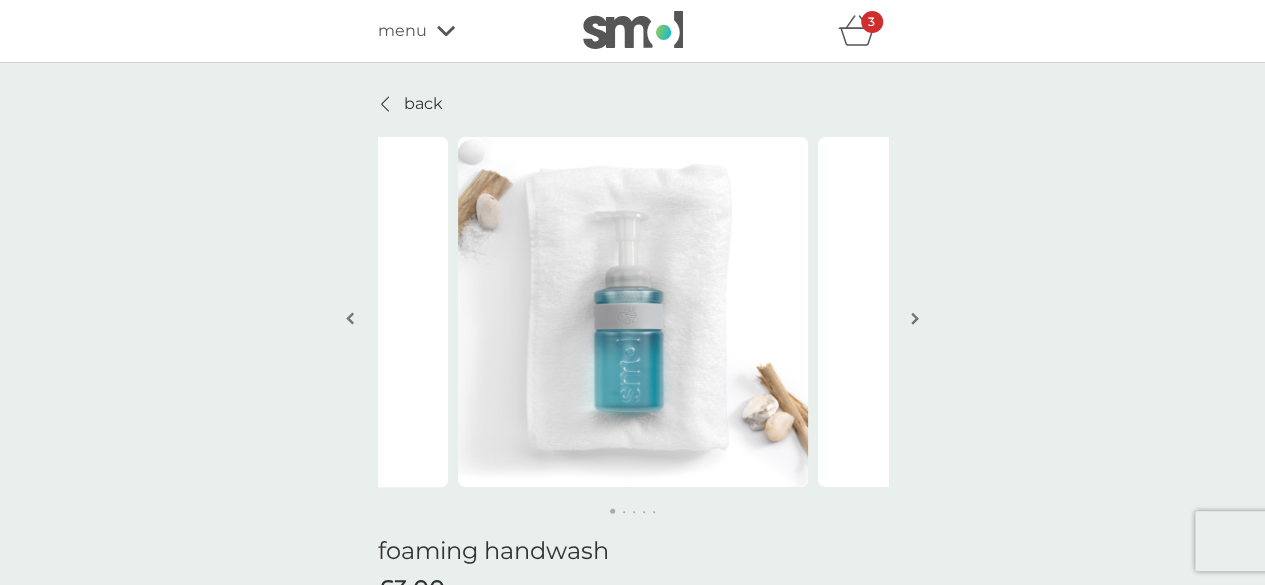 click at bounding box center (915, 318) 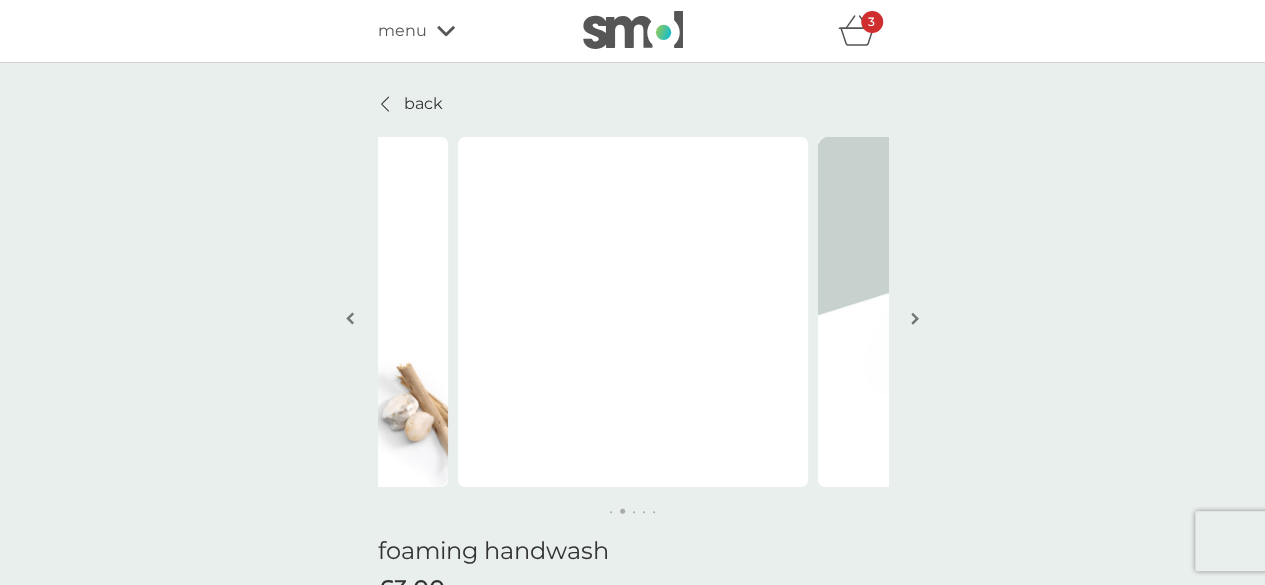 click at bounding box center (915, 318) 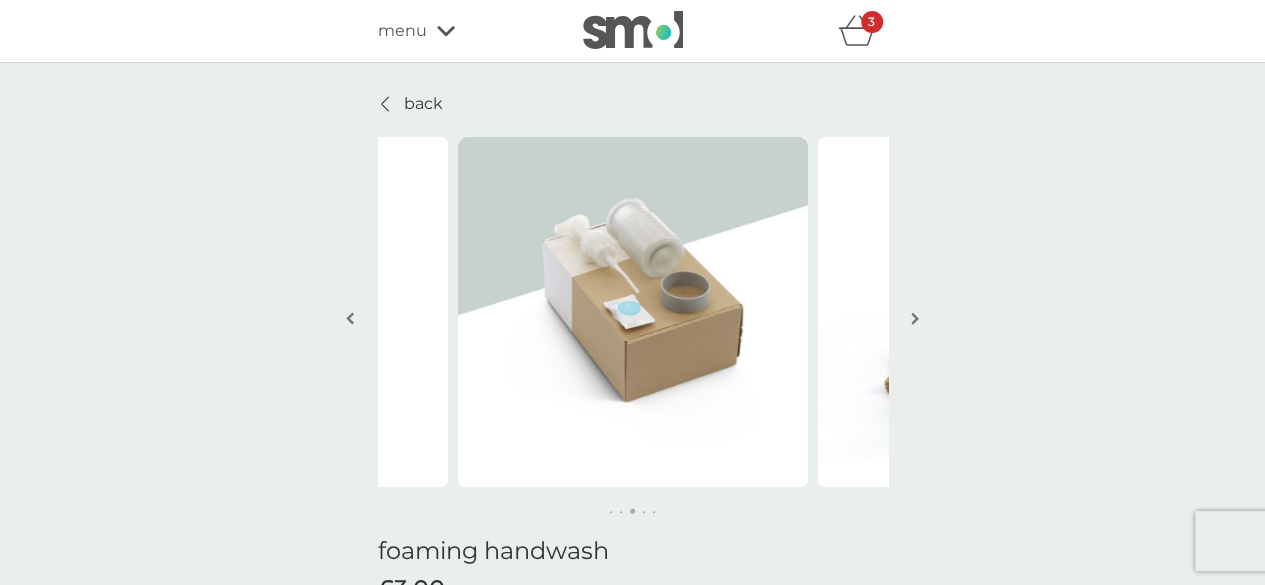 click at bounding box center (915, 318) 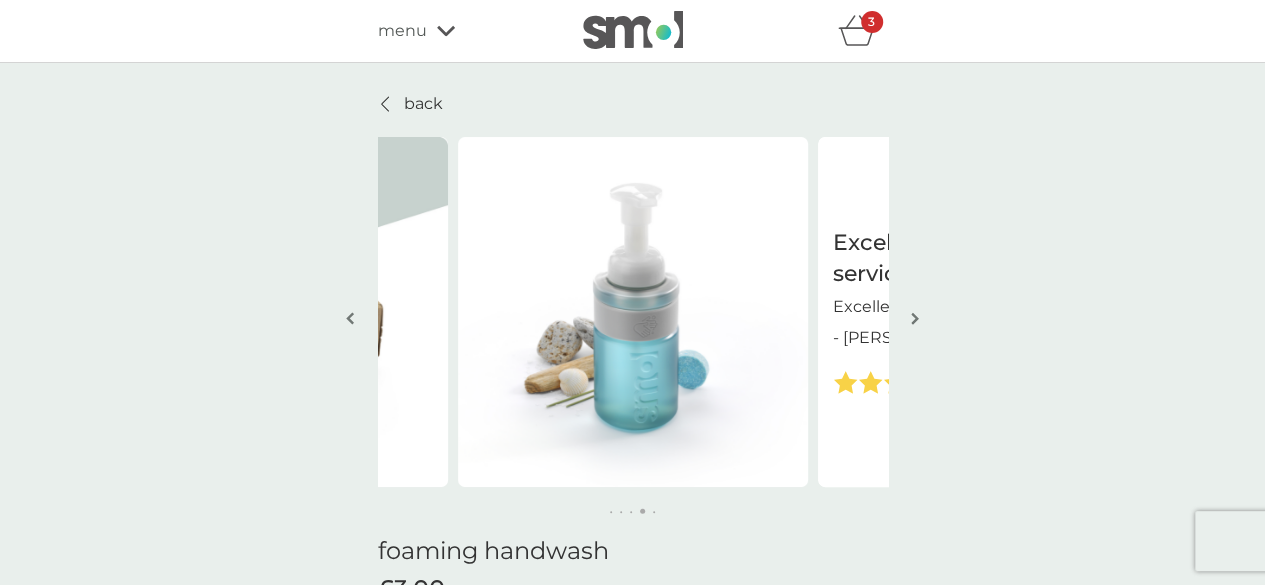 click at bounding box center (915, 318) 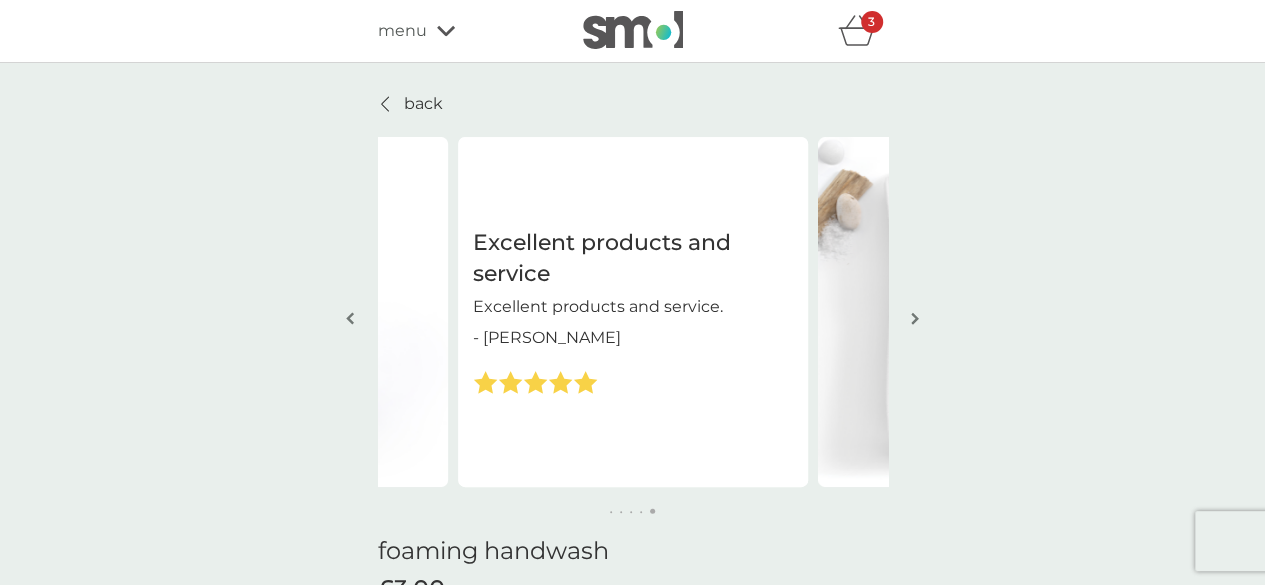 click at bounding box center (915, 318) 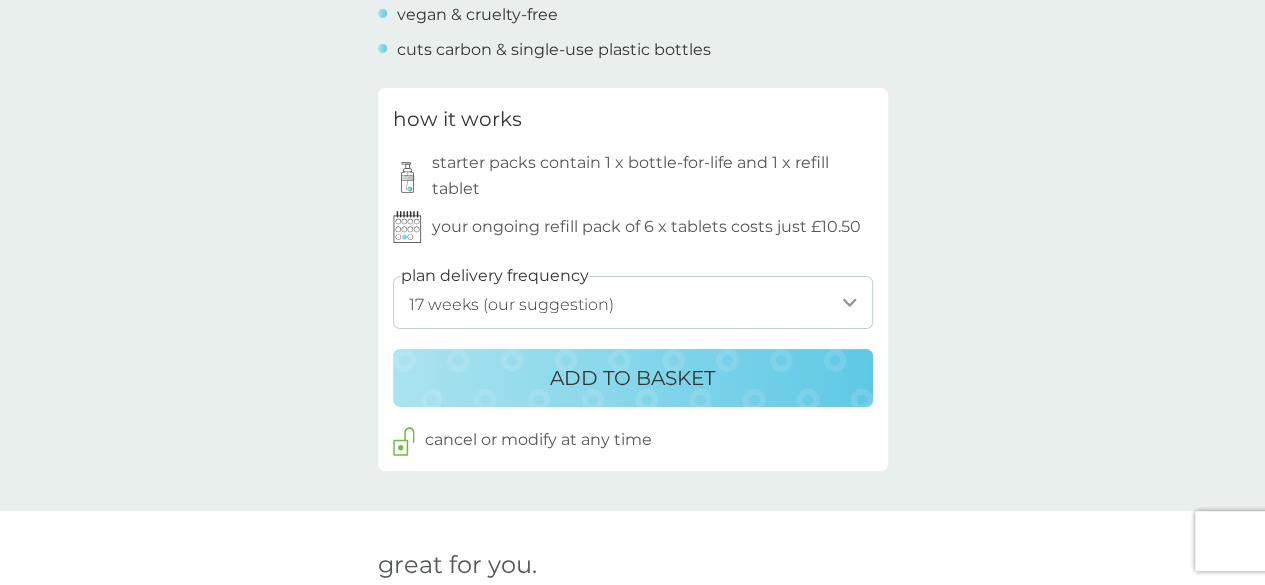 scroll, scrollTop: 1000, scrollLeft: 0, axis: vertical 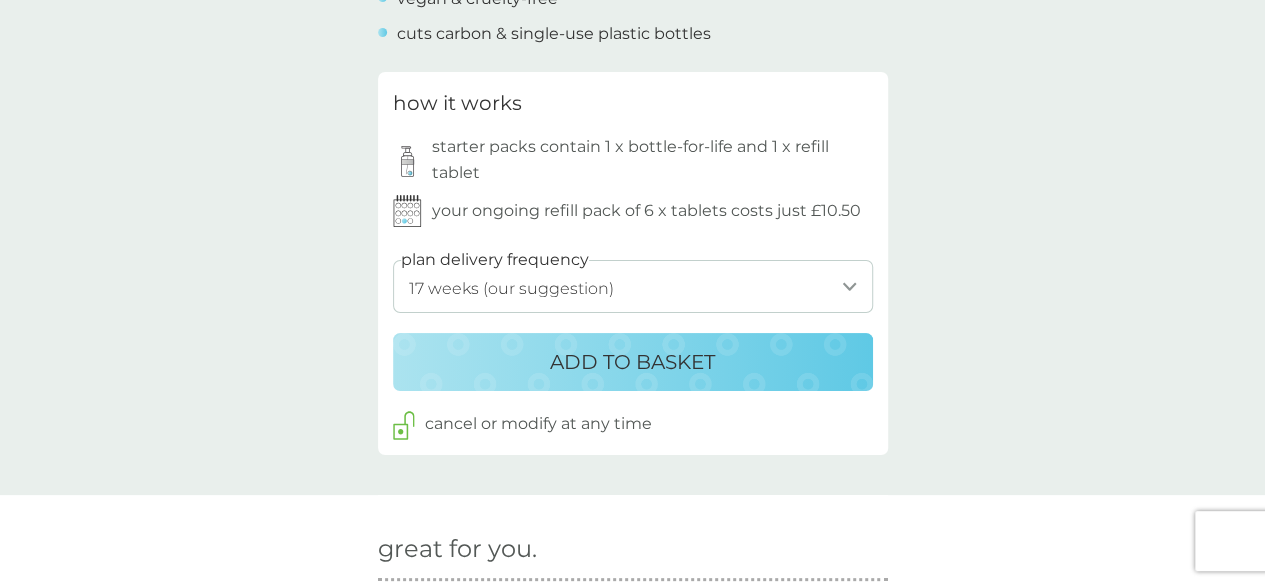 click on "ADD TO BASKET" at bounding box center [632, 362] 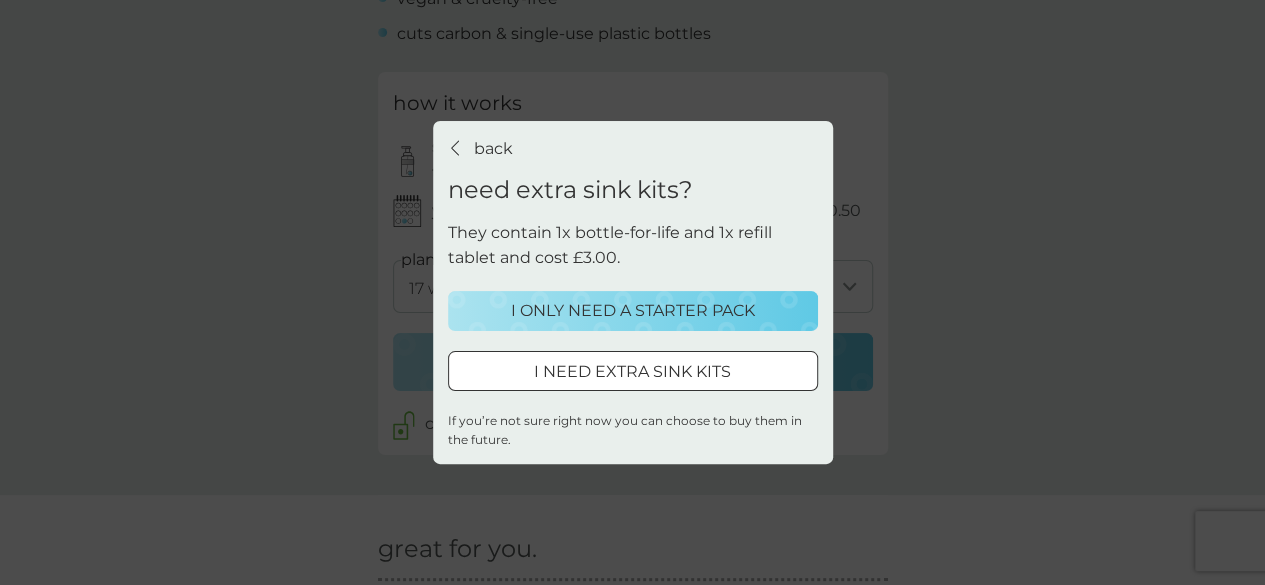 click on "I ONLY NEED A STARTER PACK" at bounding box center (633, 311) 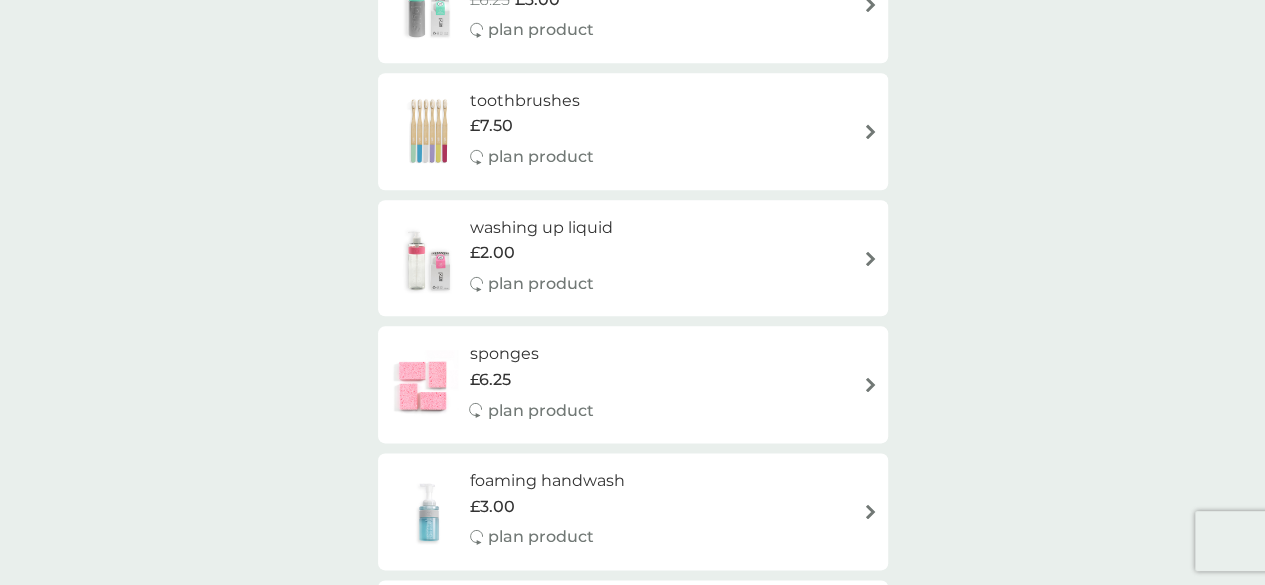 scroll, scrollTop: 0, scrollLeft: 0, axis: both 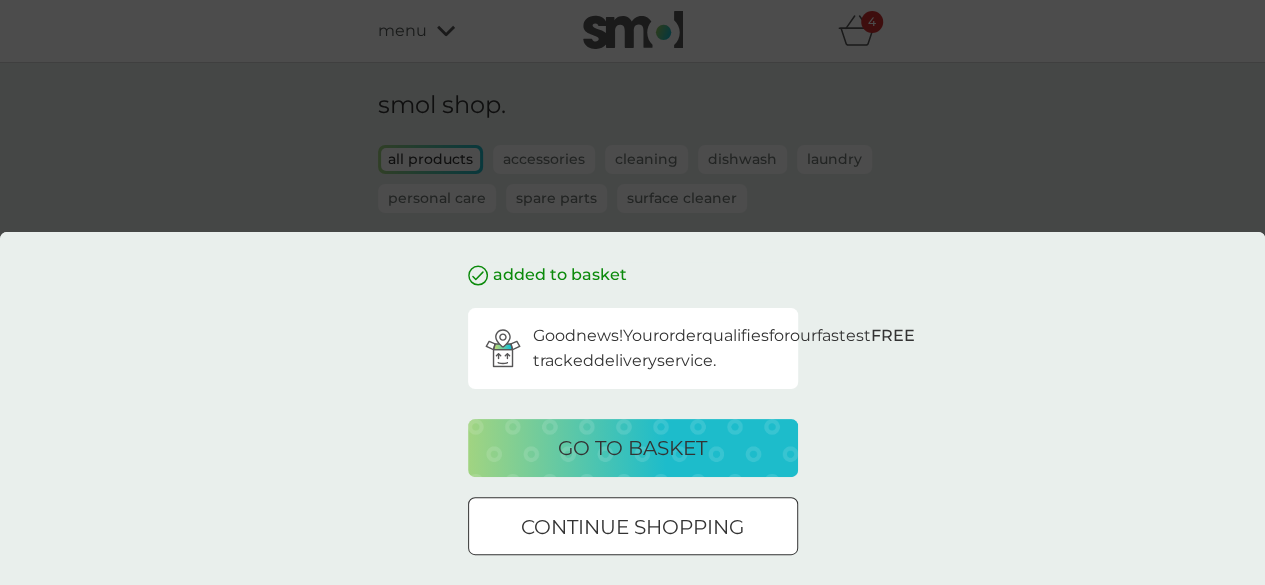 click on "go to basket" at bounding box center [632, 448] 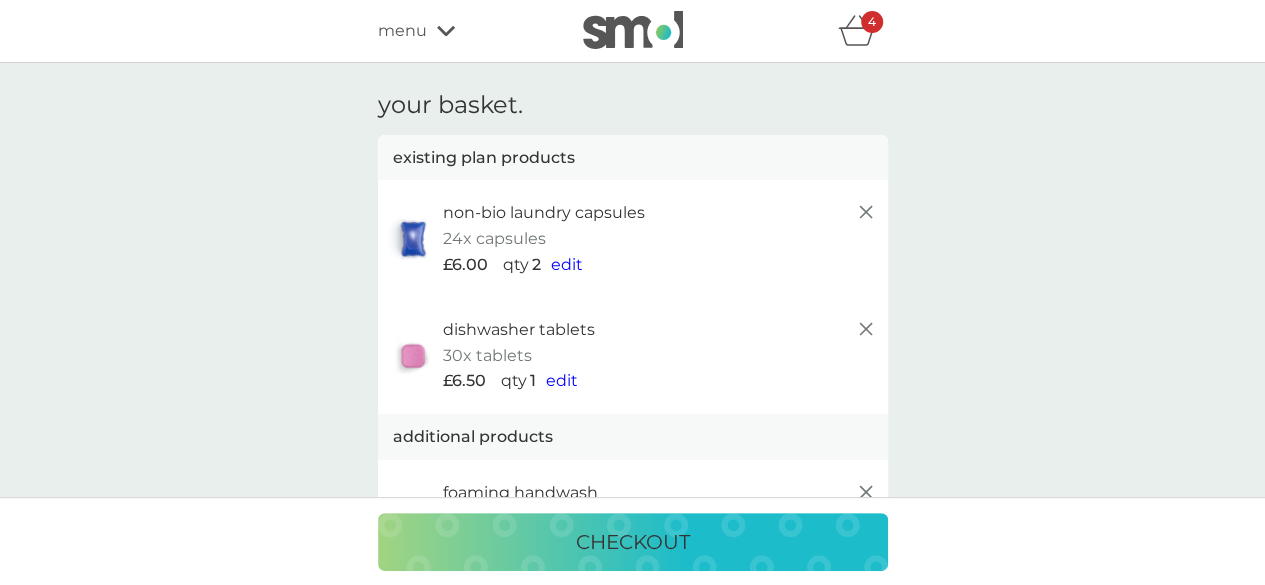 scroll, scrollTop: 200, scrollLeft: 0, axis: vertical 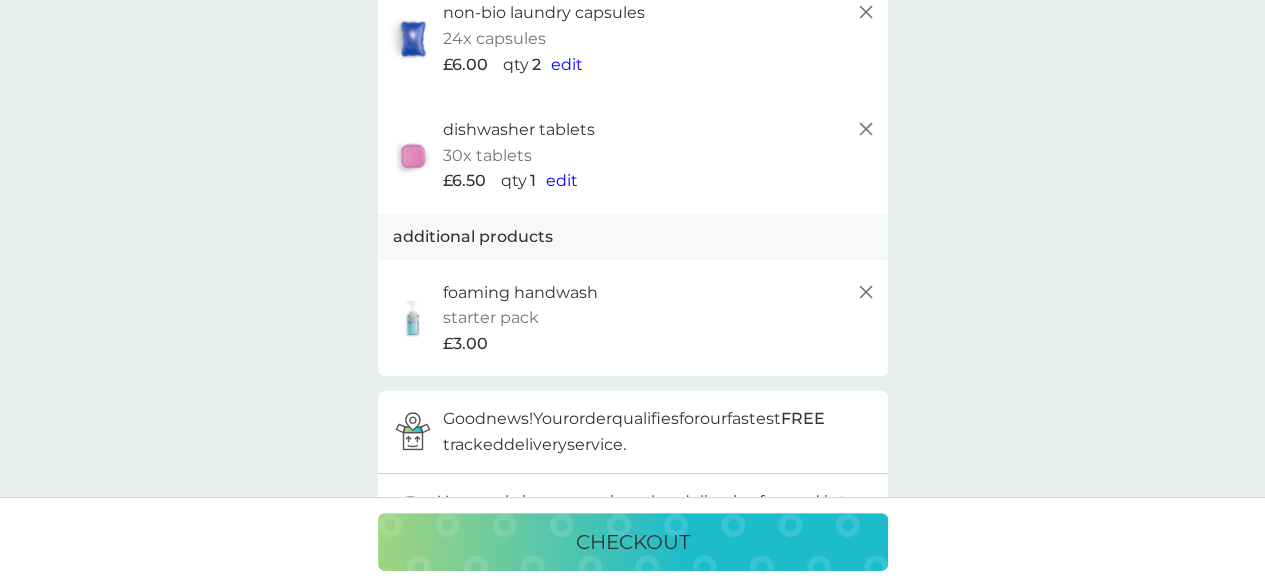 click on "checkout" at bounding box center [633, 542] 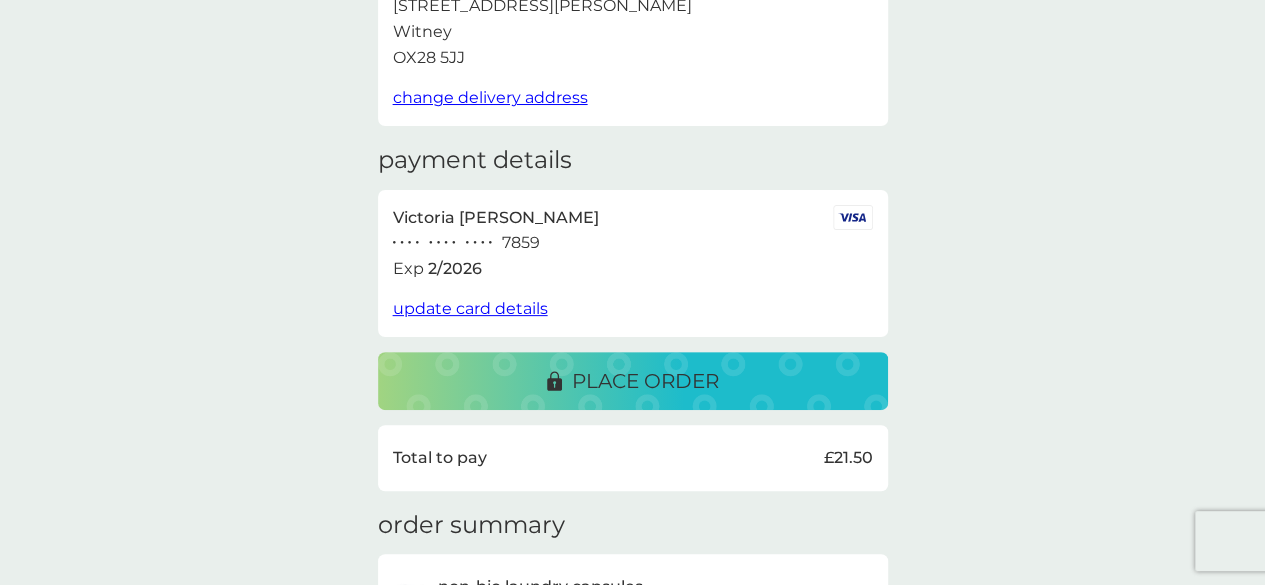scroll, scrollTop: 200, scrollLeft: 0, axis: vertical 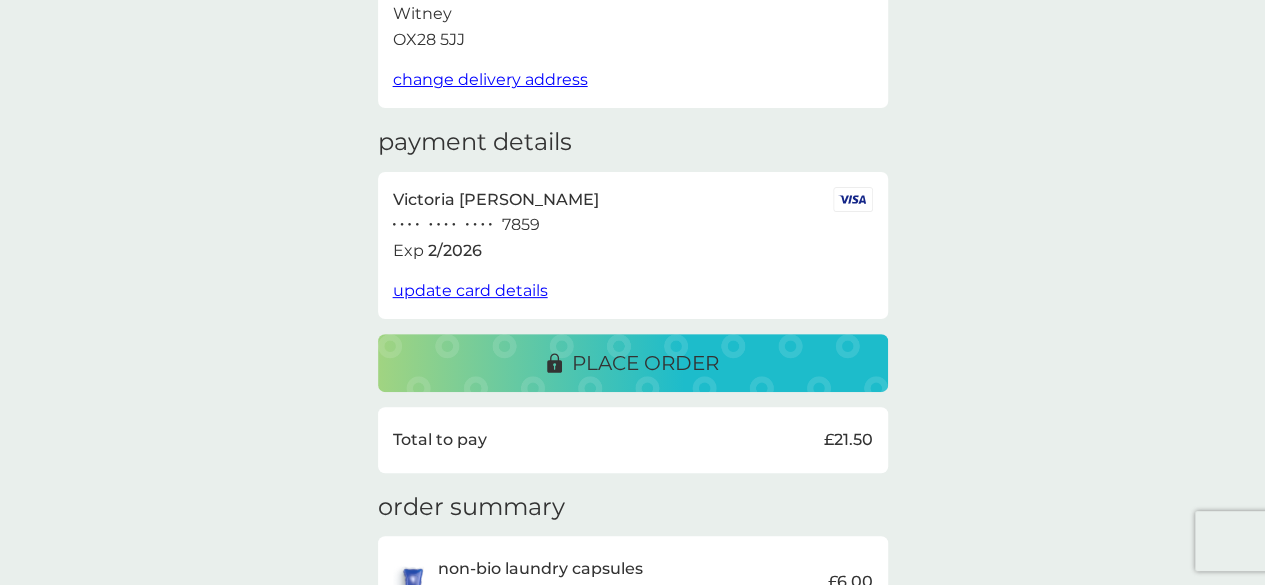 click on "place order" at bounding box center (645, 363) 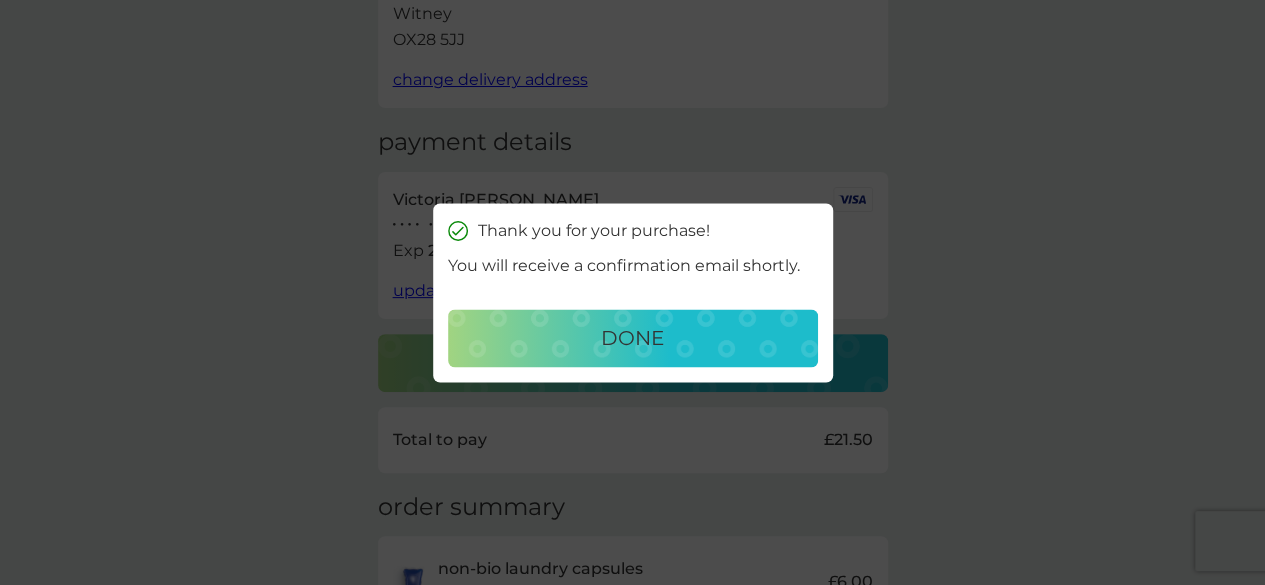 click on "done" at bounding box center (632, 338) 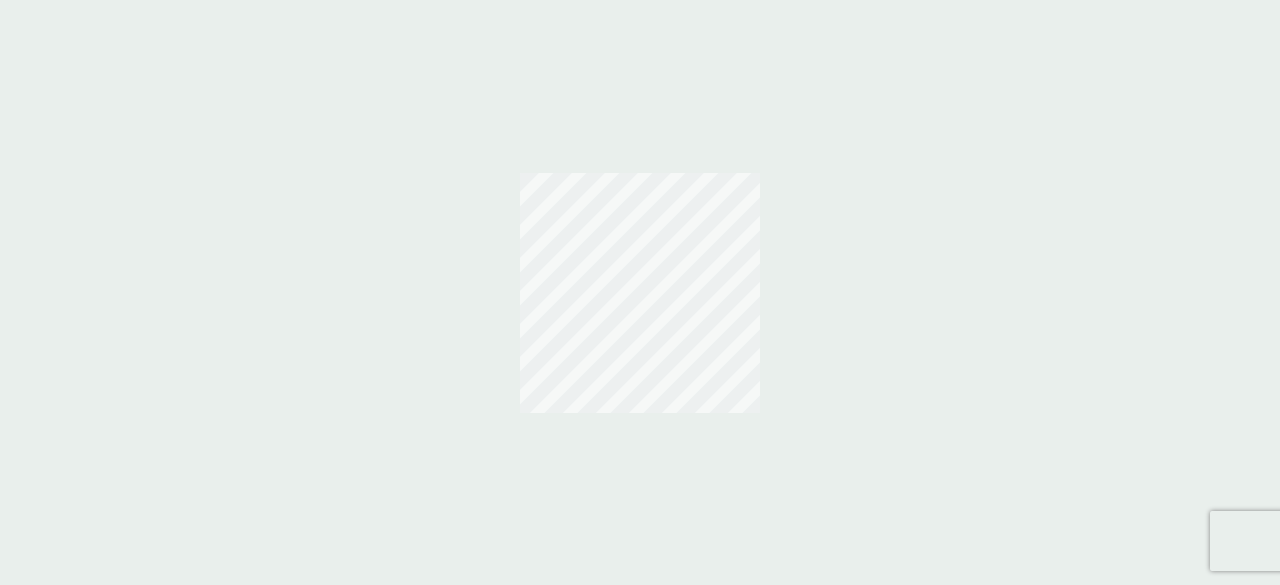 scroll, scrollTop: 0, scrollLeft: 0, axis: both 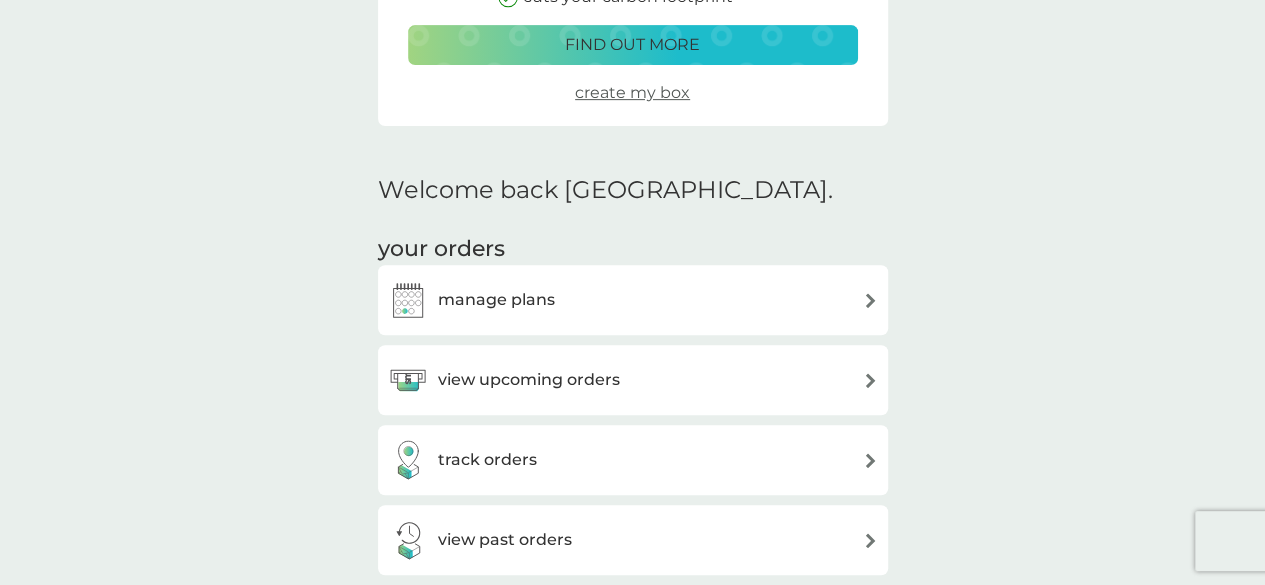 click on "view upcoming orders" at bounding box center [529, 380] 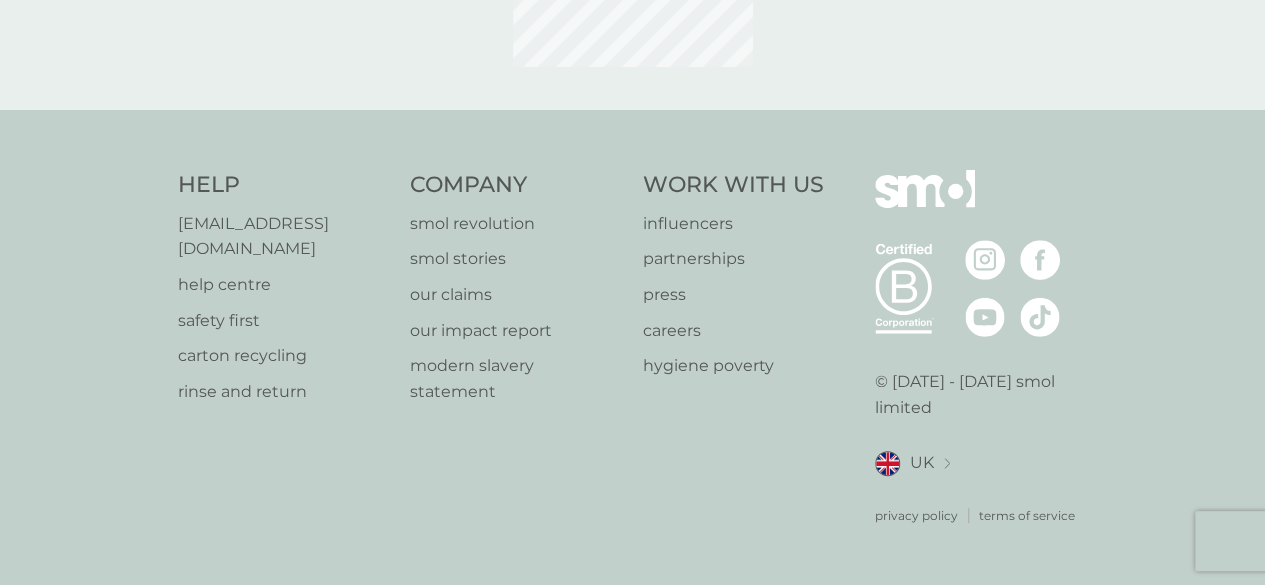 scroll, scrollTop: 0, scrollLeft: 0, axis: both 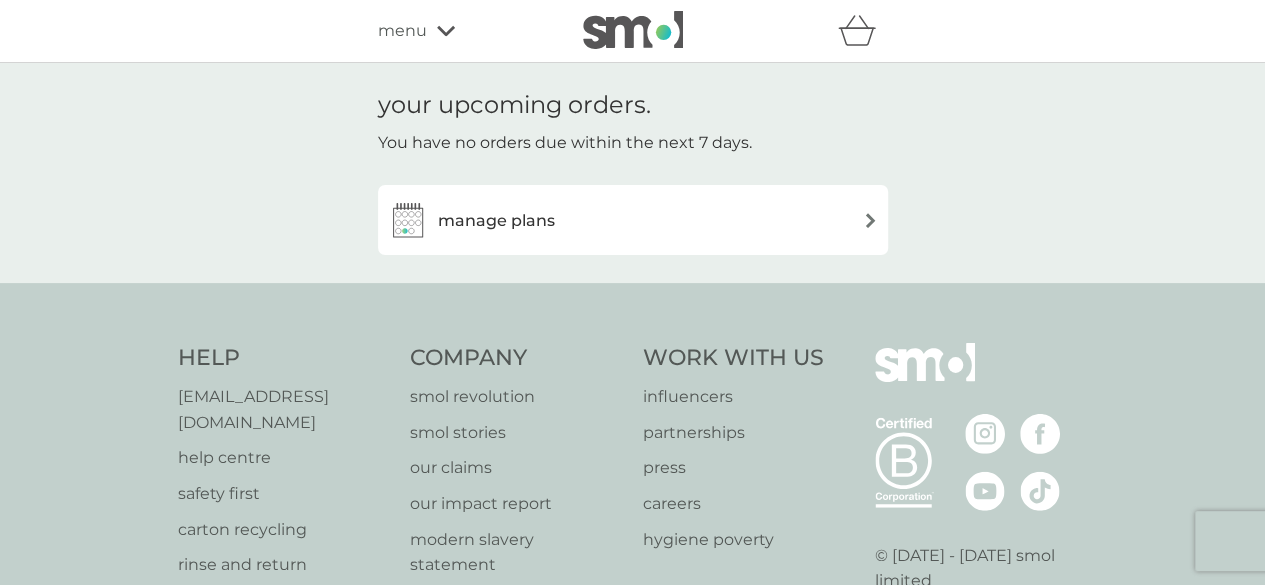 click on "manage plans" at bounding box center (496, 221) 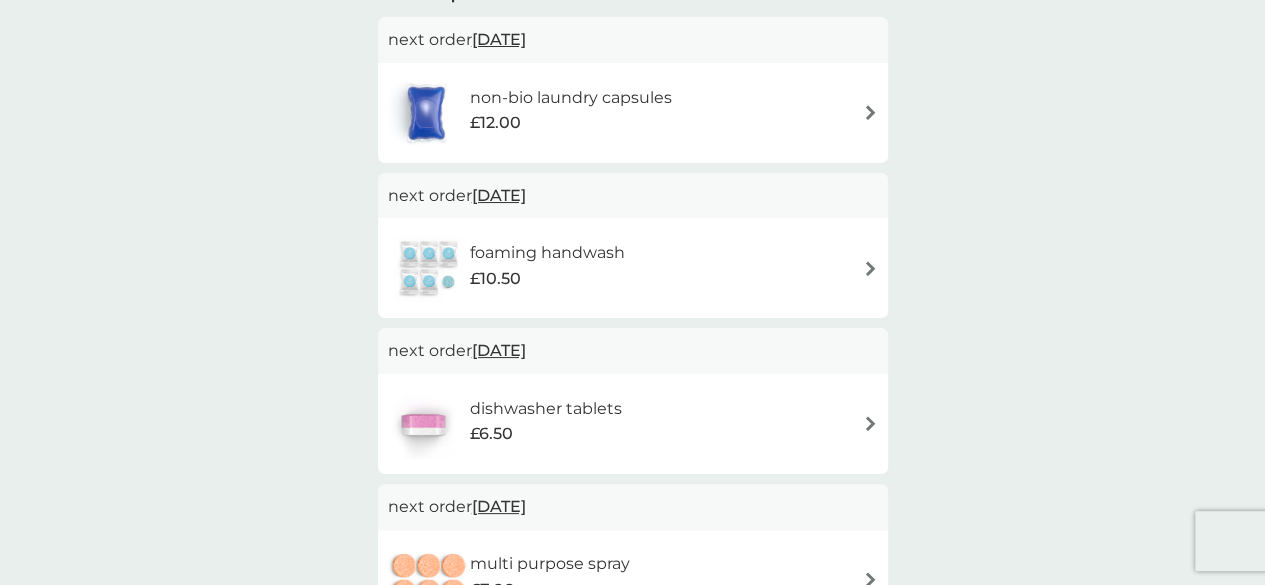 scroll, scrollTop: 600, scrollLeft: 0, axis: vertical 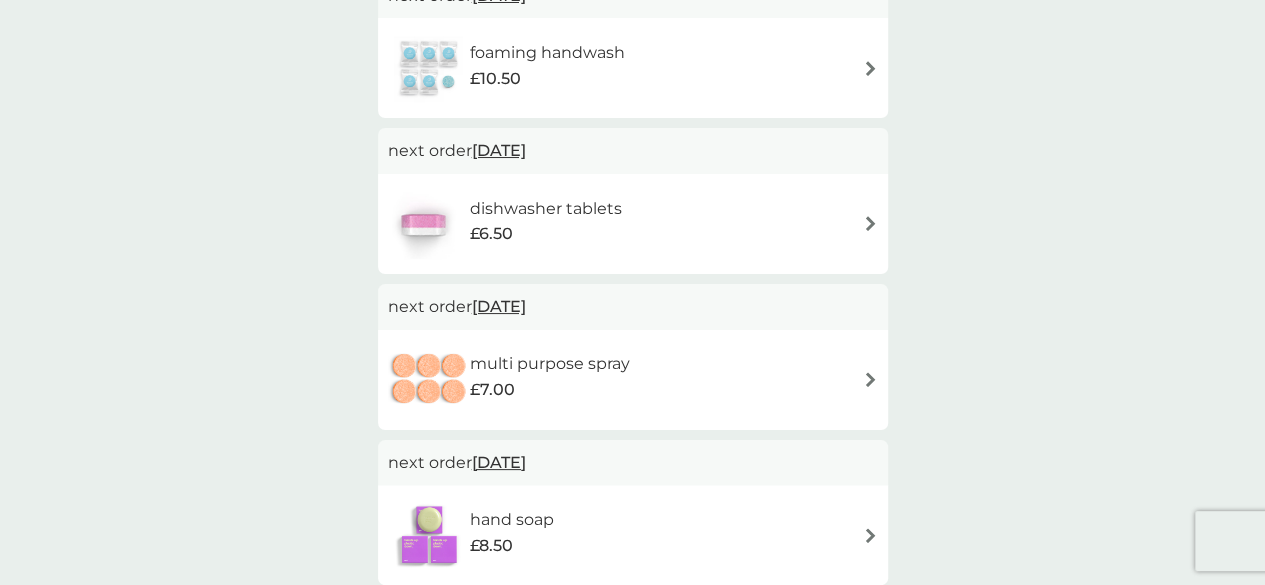 click on "multi purpose spray" at bounding box center [550, 364] 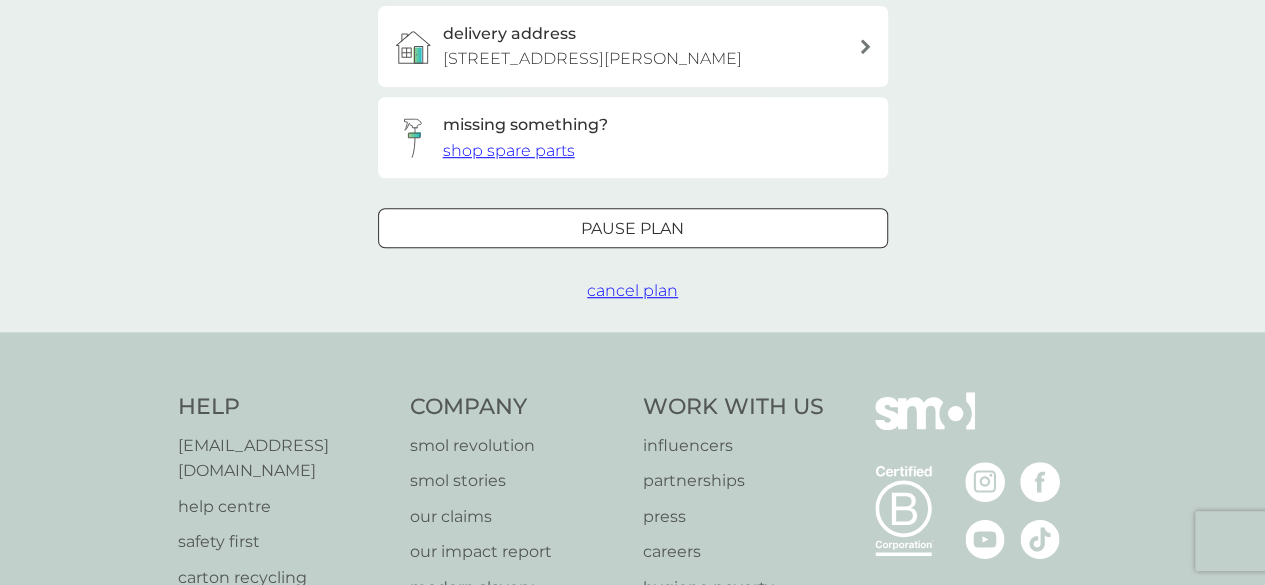 scroll, scrollTop: 0, scrollLeft: 0, axis: both 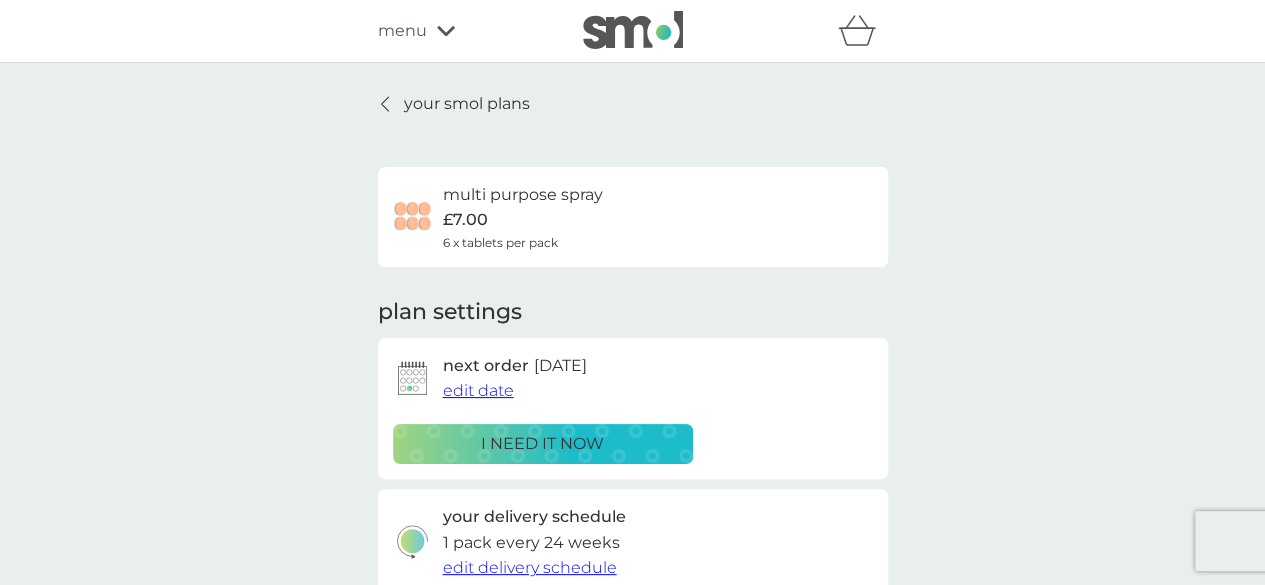 click on "edit date" at bounding box center (478, 390) 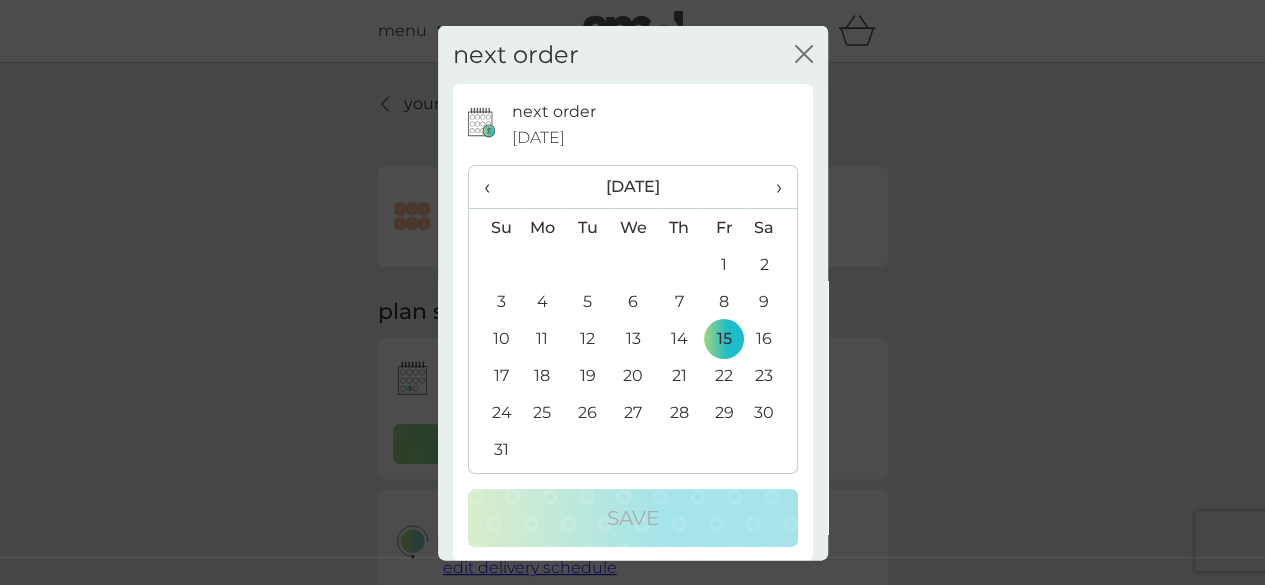 click on "29" at bounding box center (724, 412) 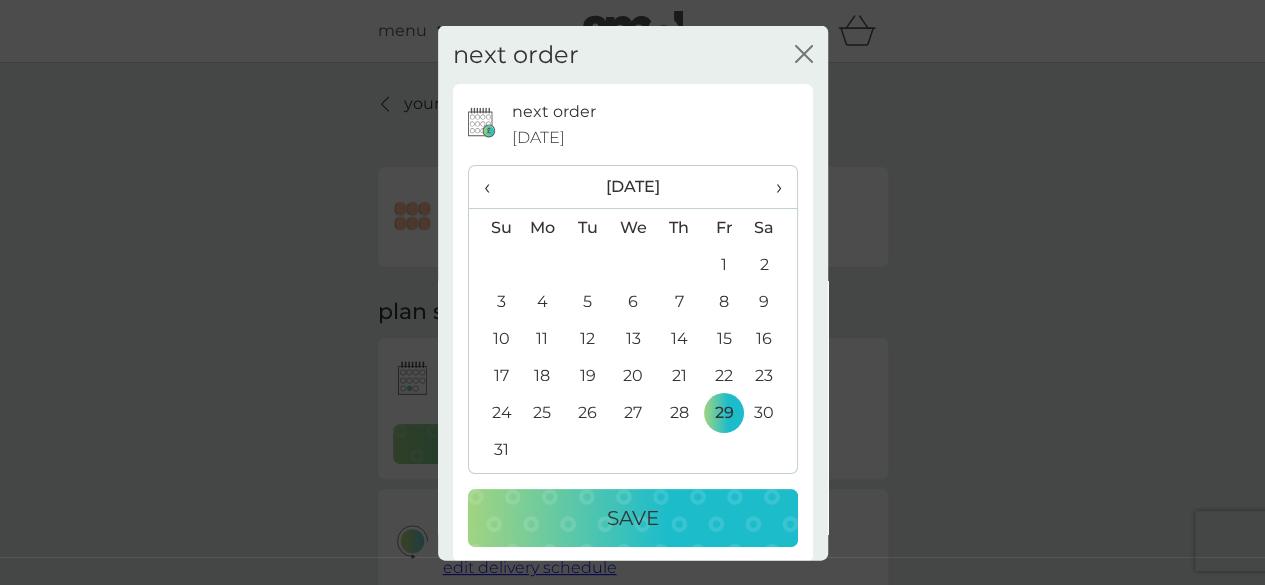 click on "Save" at bounding box center [633, 518] 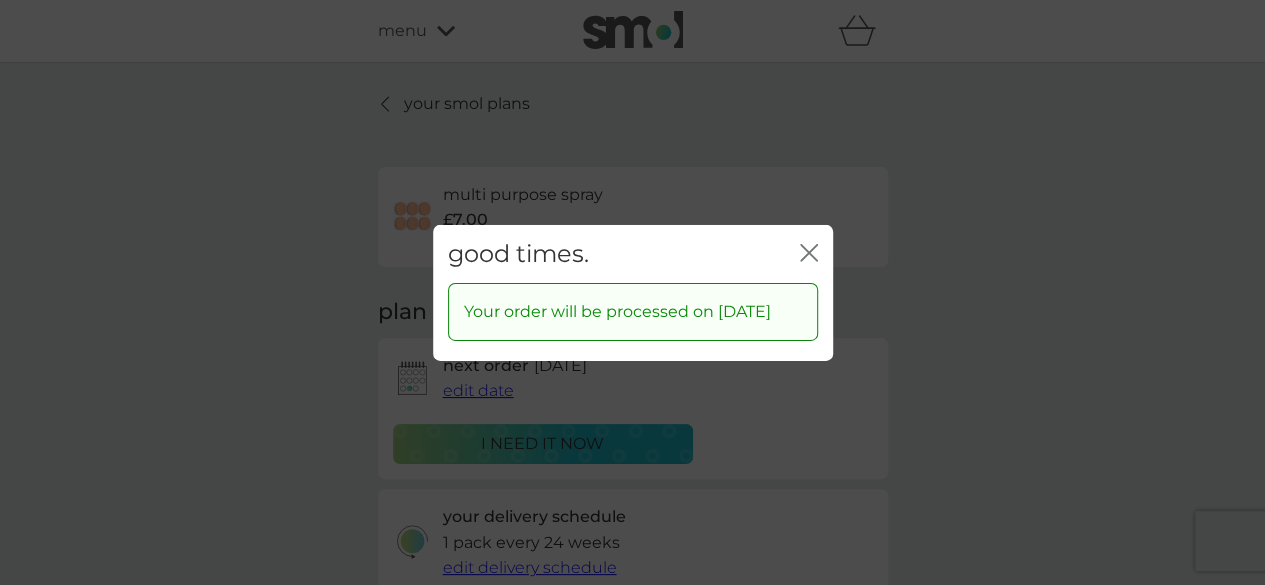 click on "close" 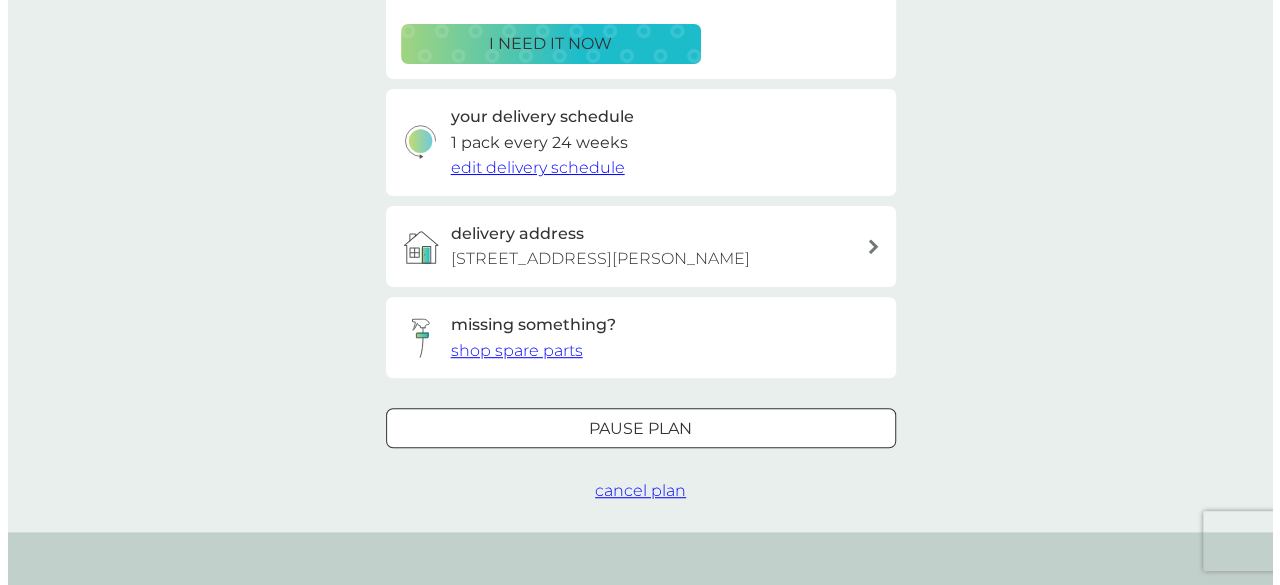 scroll, scrollTop: 0, scrollLeft: 0, axis: both 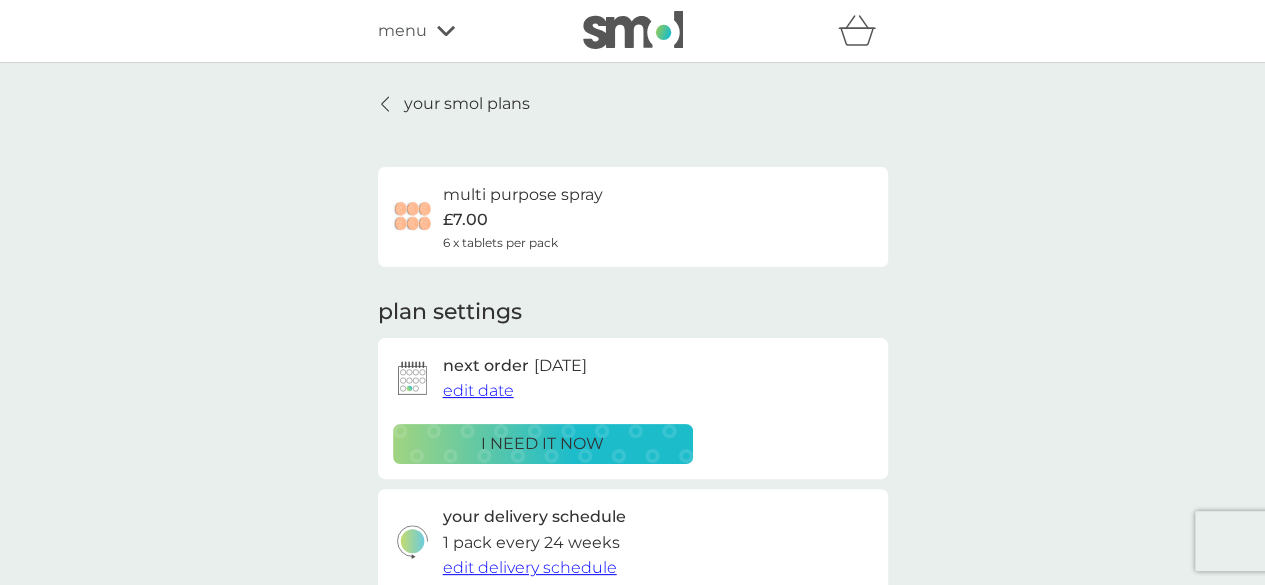click 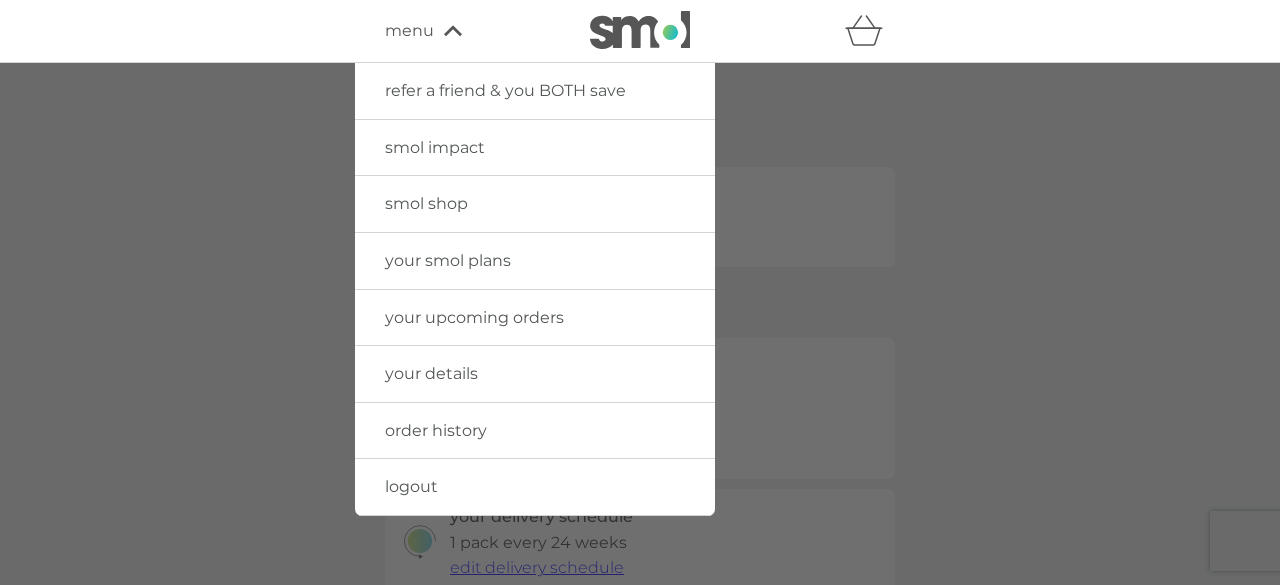 click on "logout" at bounding box center [535, 487] 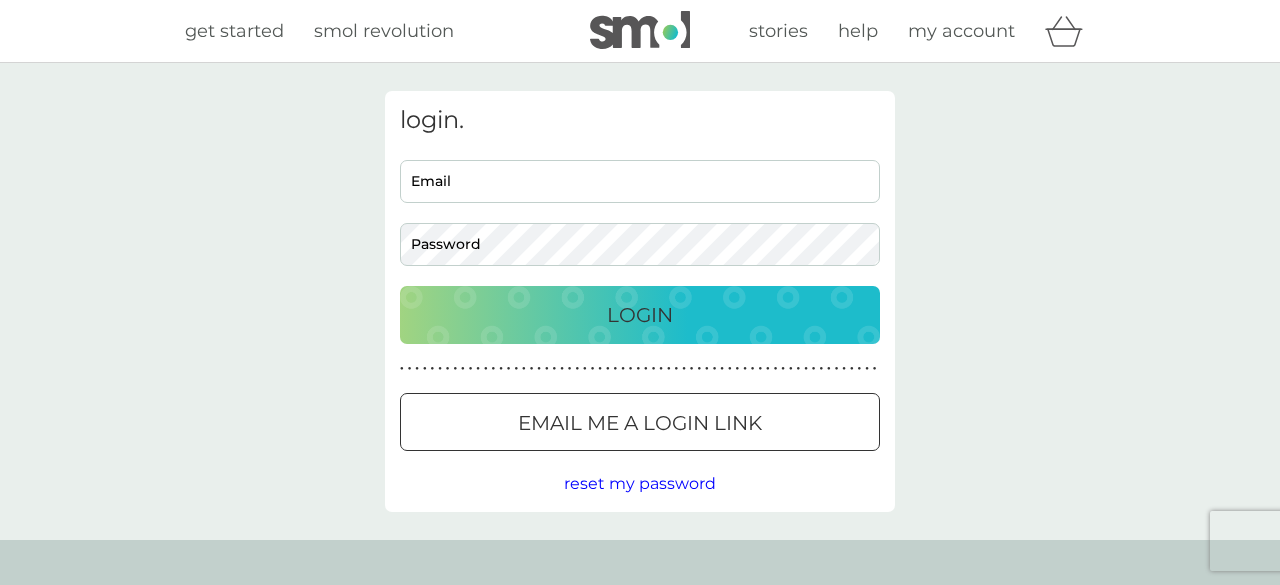 type on "[EMAIL_ADDRESS][DOMAIN_NAME]" 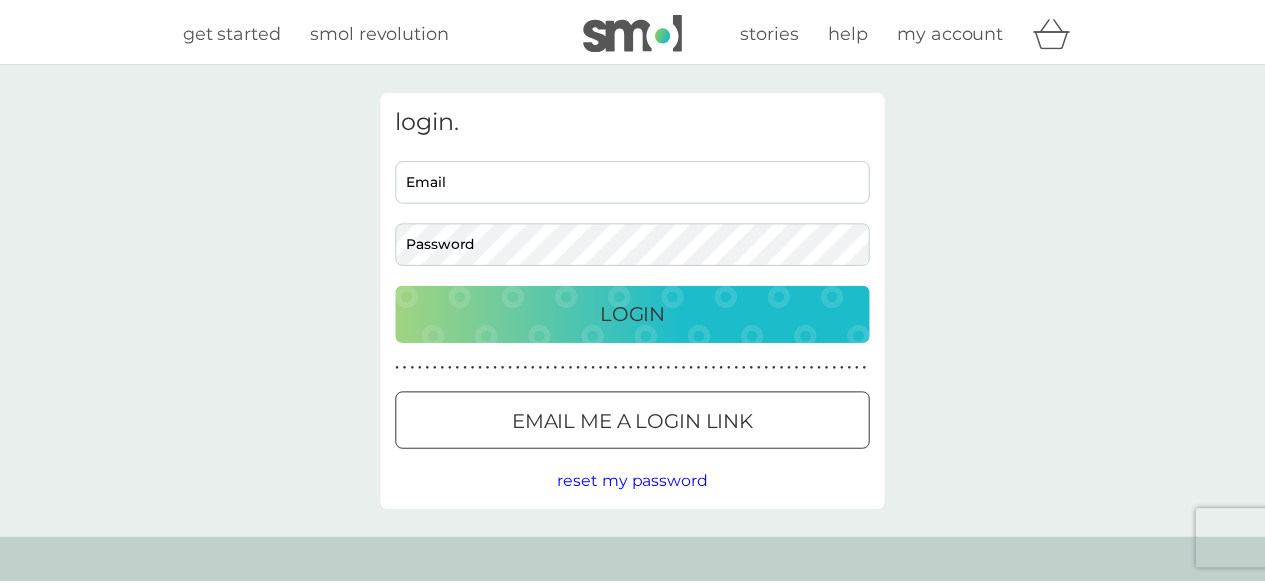 scroll, scrollTop: 0, scrollLeft: 0, axis: both 